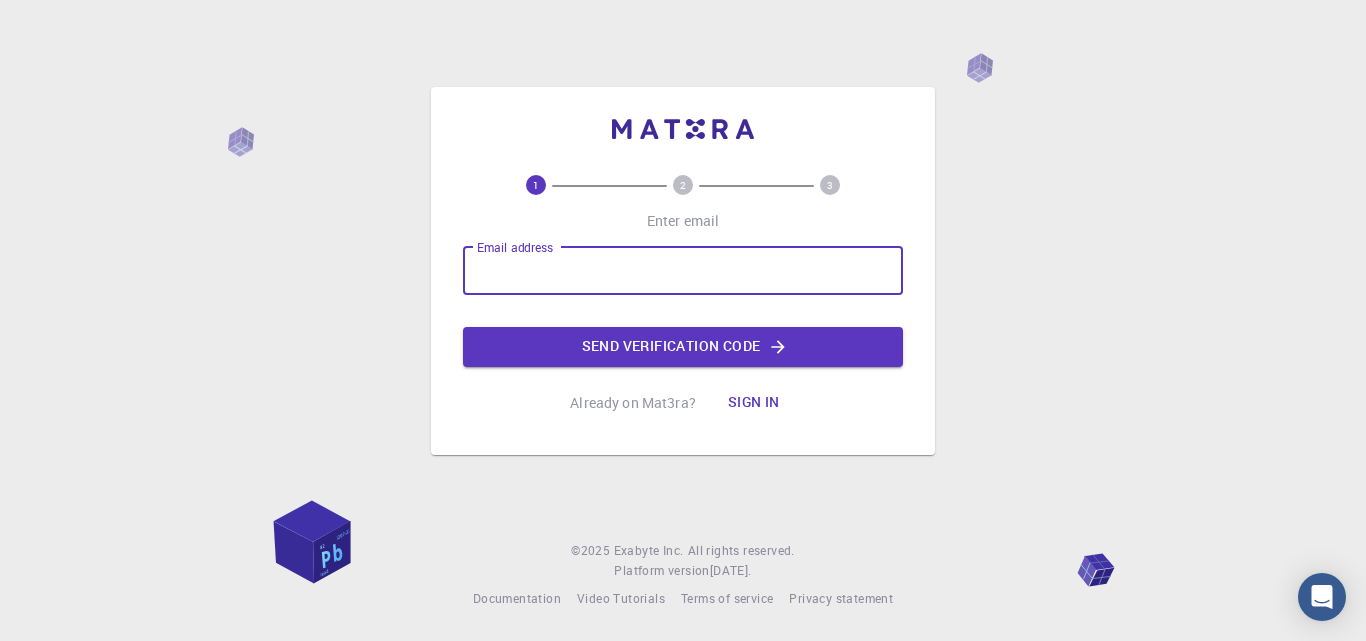 scroll, scrollTop: 0, scrollLeft: 0, axis: both 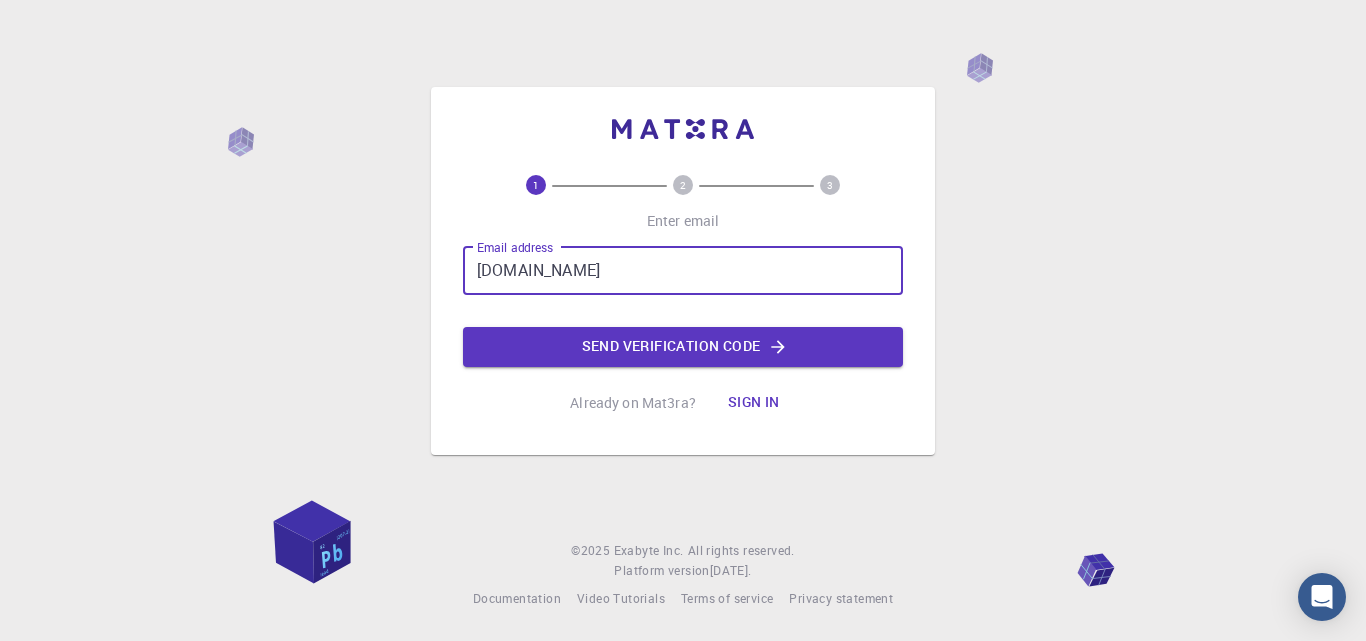 type on "[EMAIL_ADDRESS][DOMAIN_NAME]" 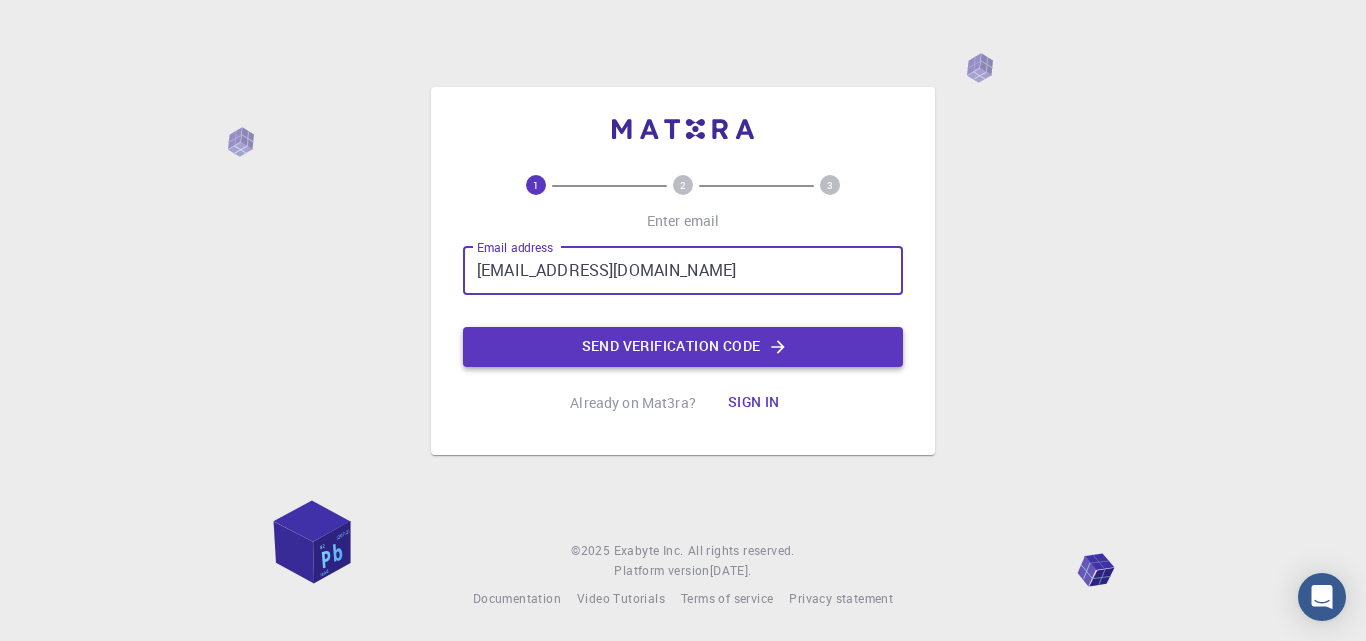 click on "Send verification code" 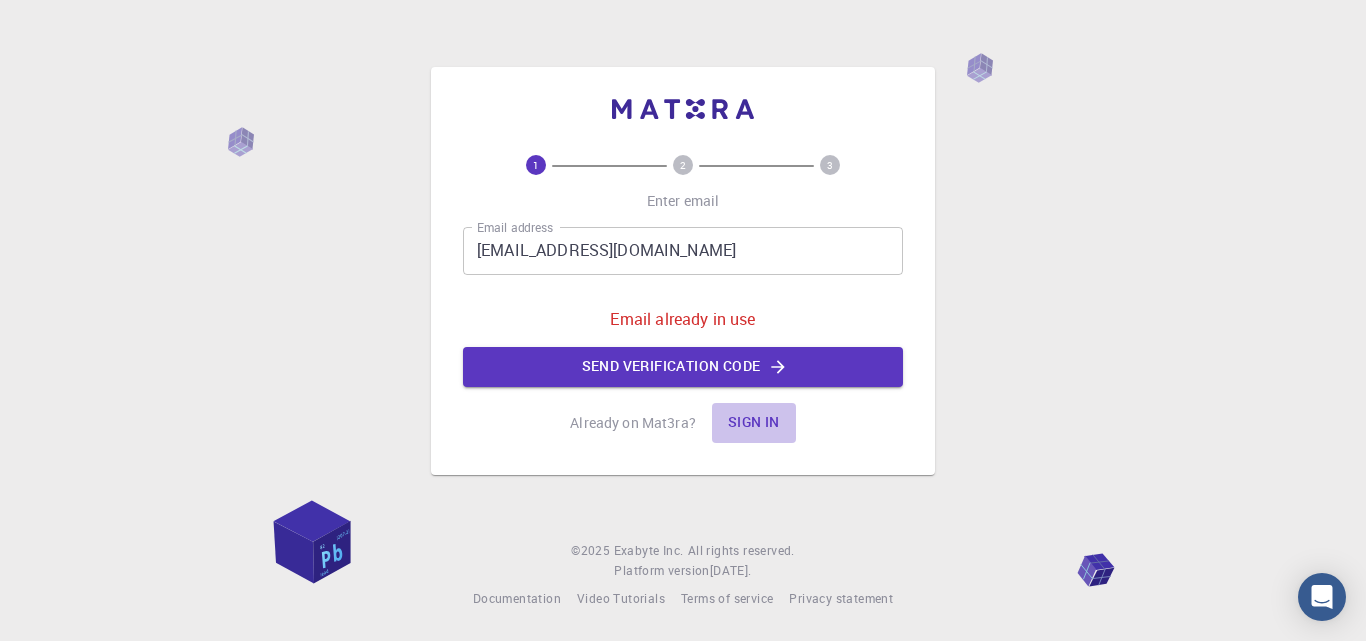 click on "Sign in" at bounding box center (754, 423) 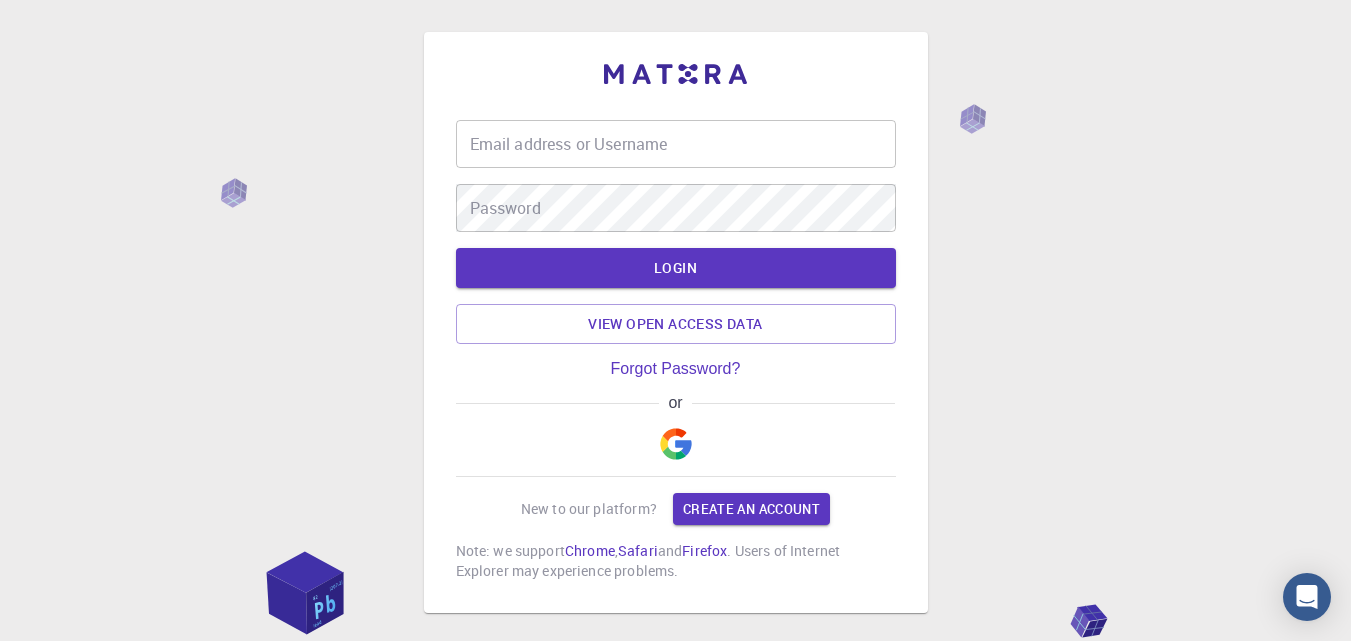 click on "Email address or Username" at bounding box center (676, 144) 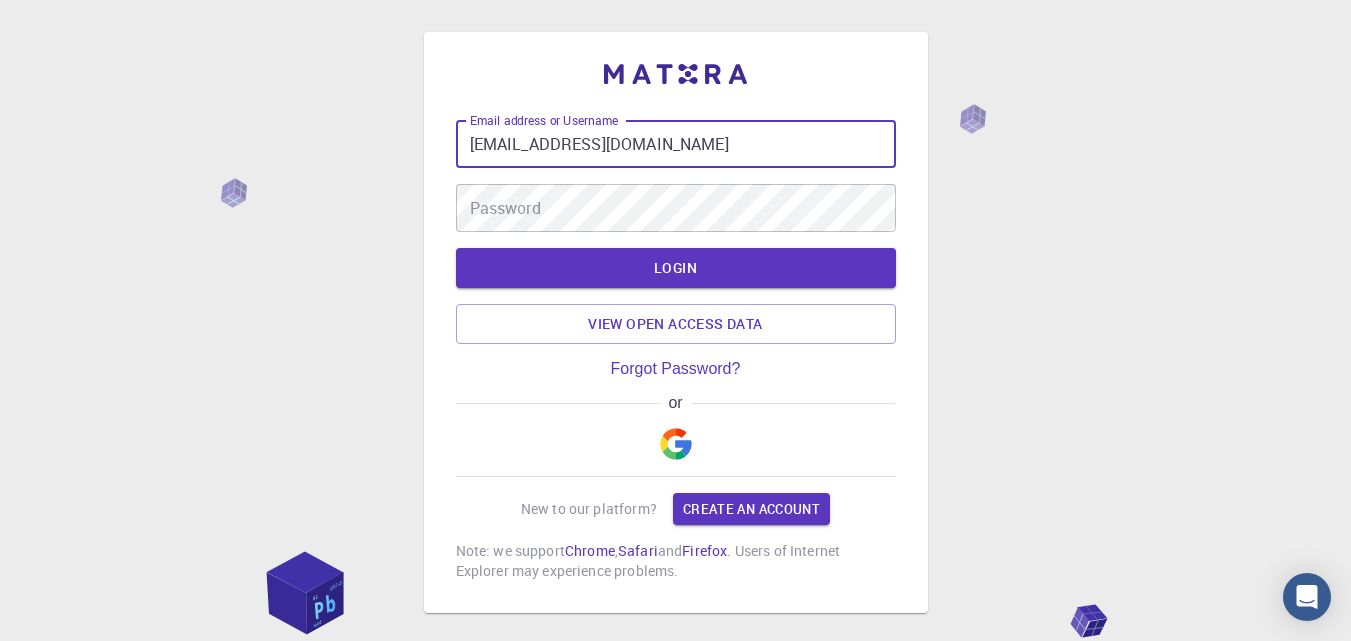 type on "[EMAIL_ADDRESS][DOMAIN_NAME]" 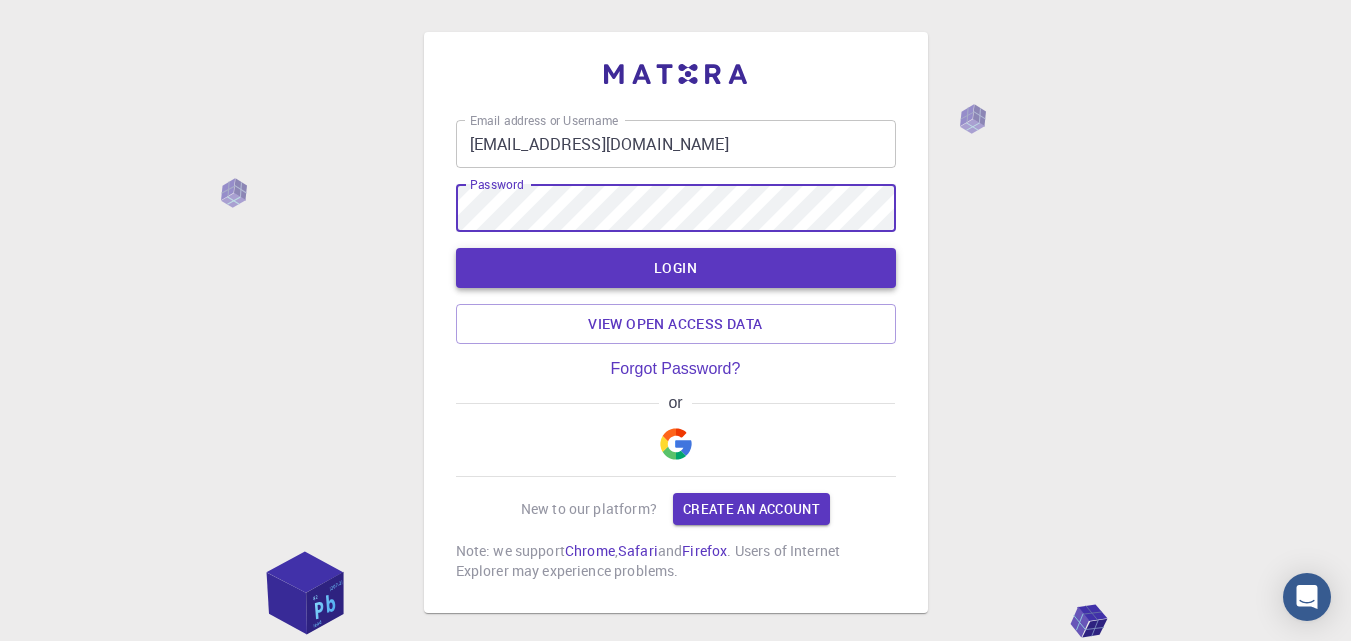 click on "LOGIN" at bounding box center [676, 268] 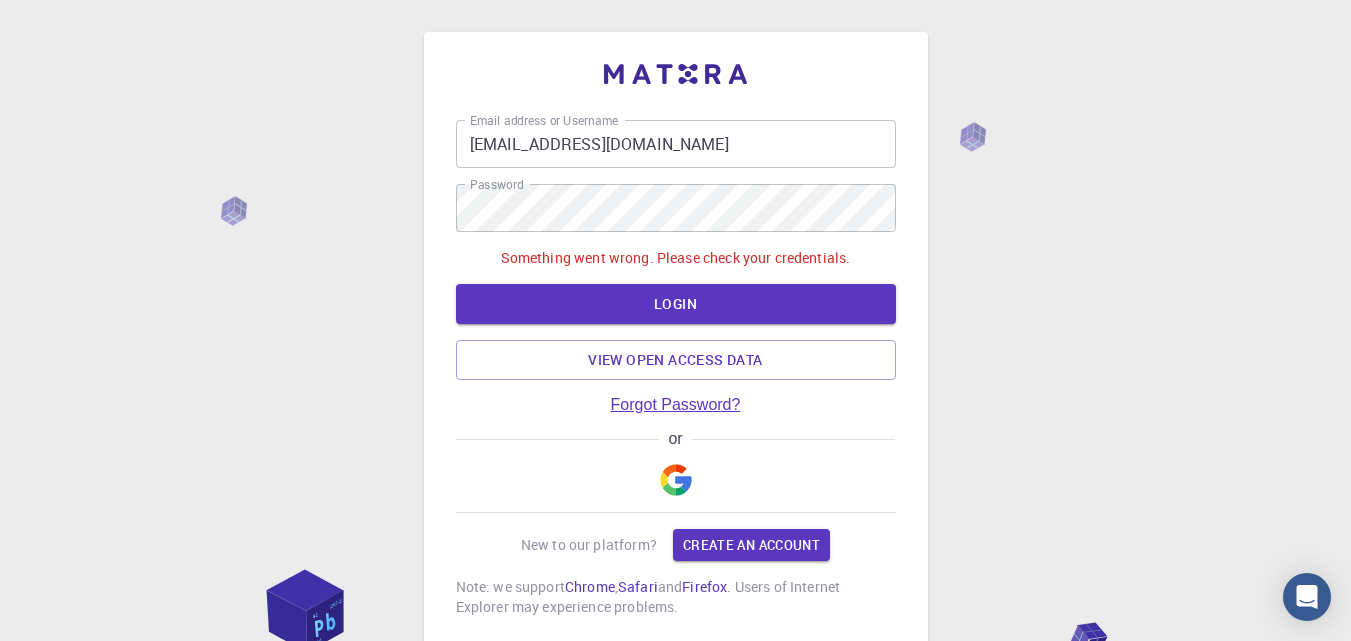 click on "Forgot Password?" at bounding box center [676, 405] 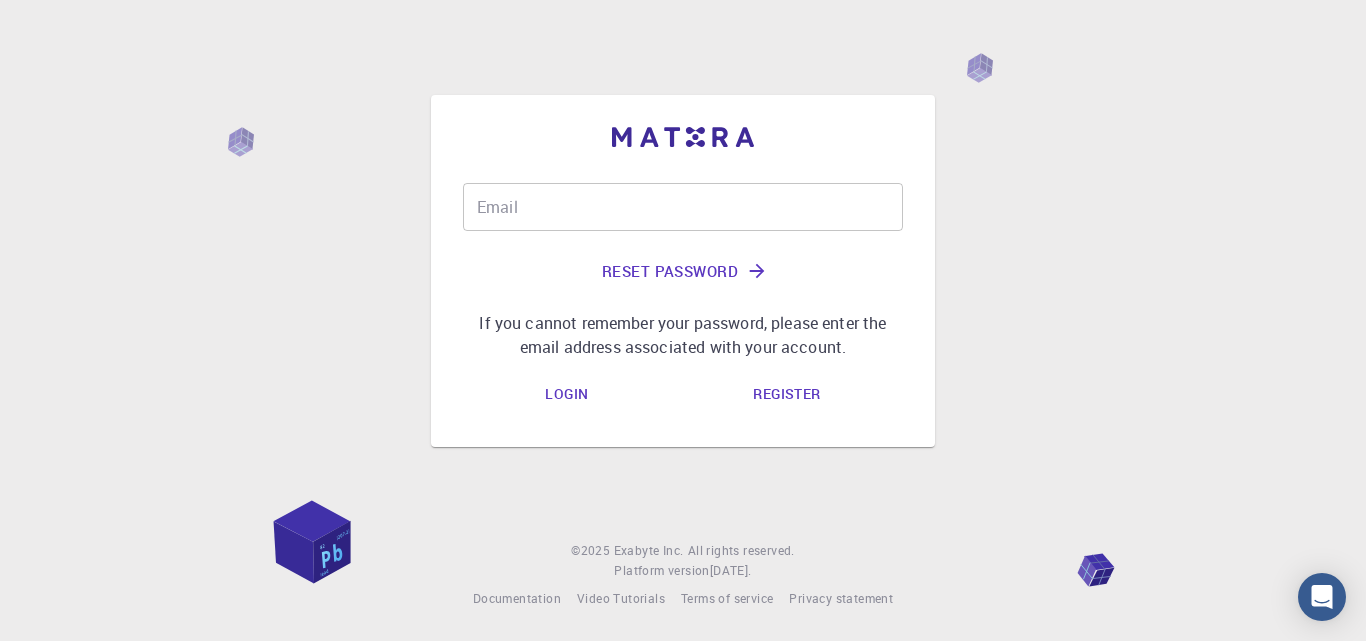 click on "Email" at bounding box center [683, 207] 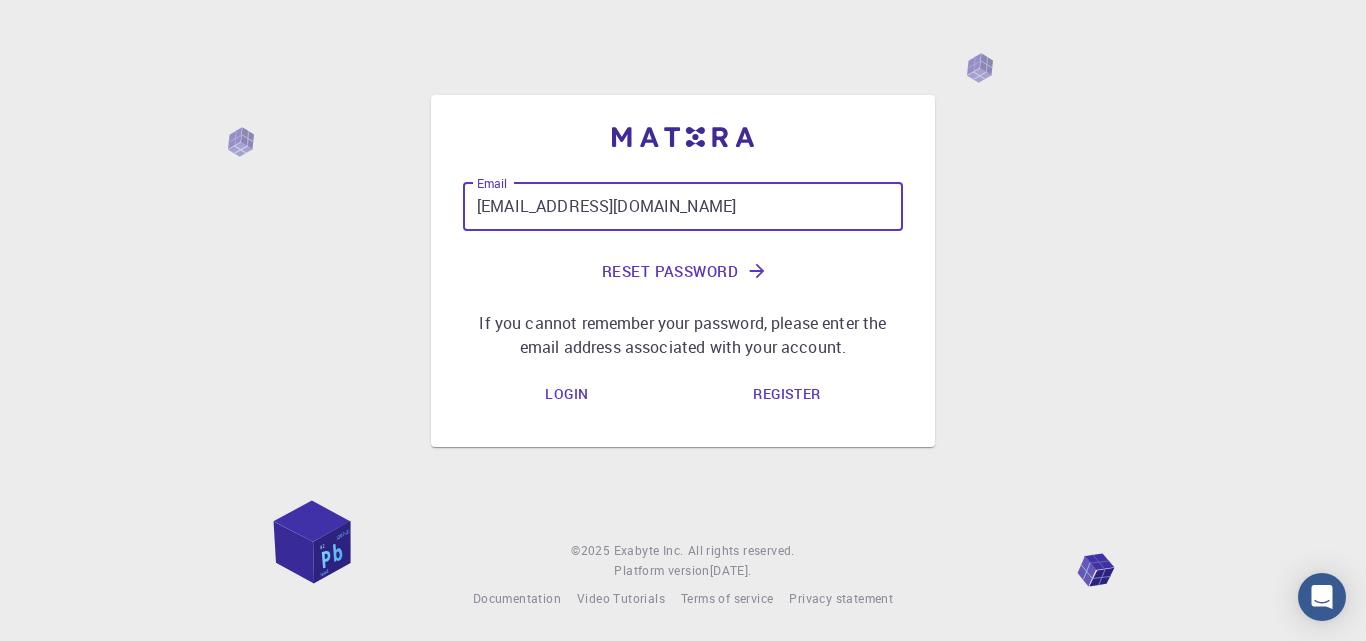 type on "[EMAIL_ADDRESS][DOMAIN_NAME]" 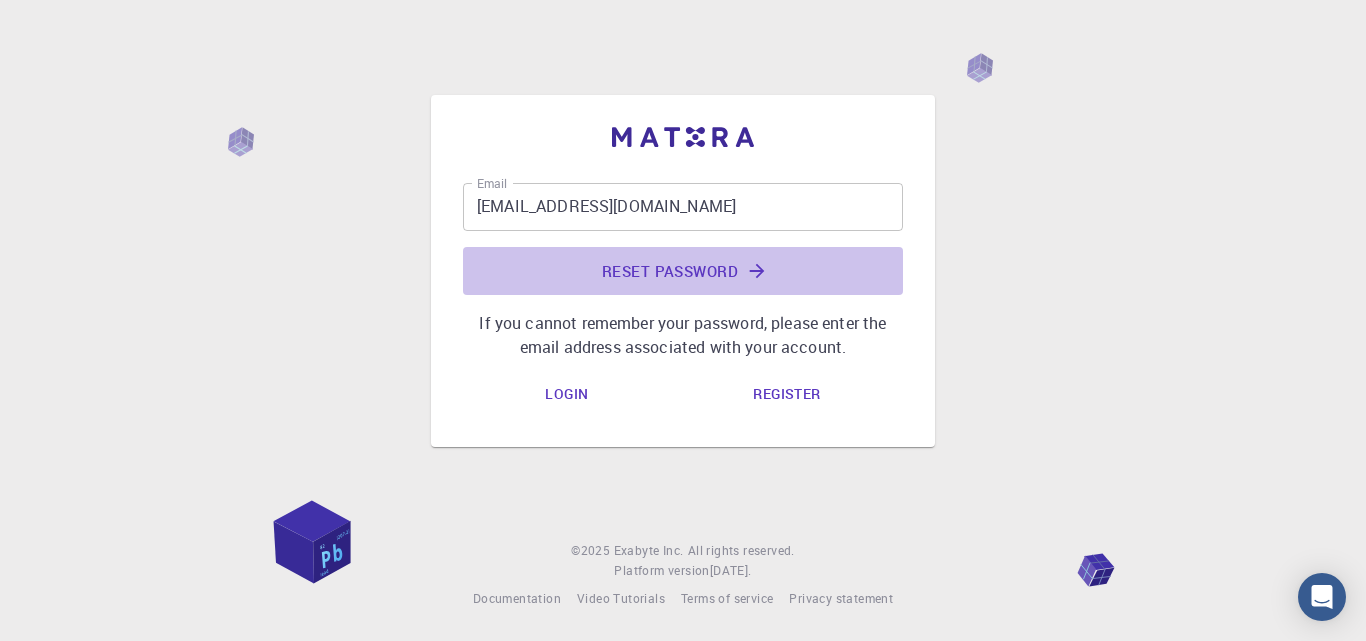 click on "Reset Password" 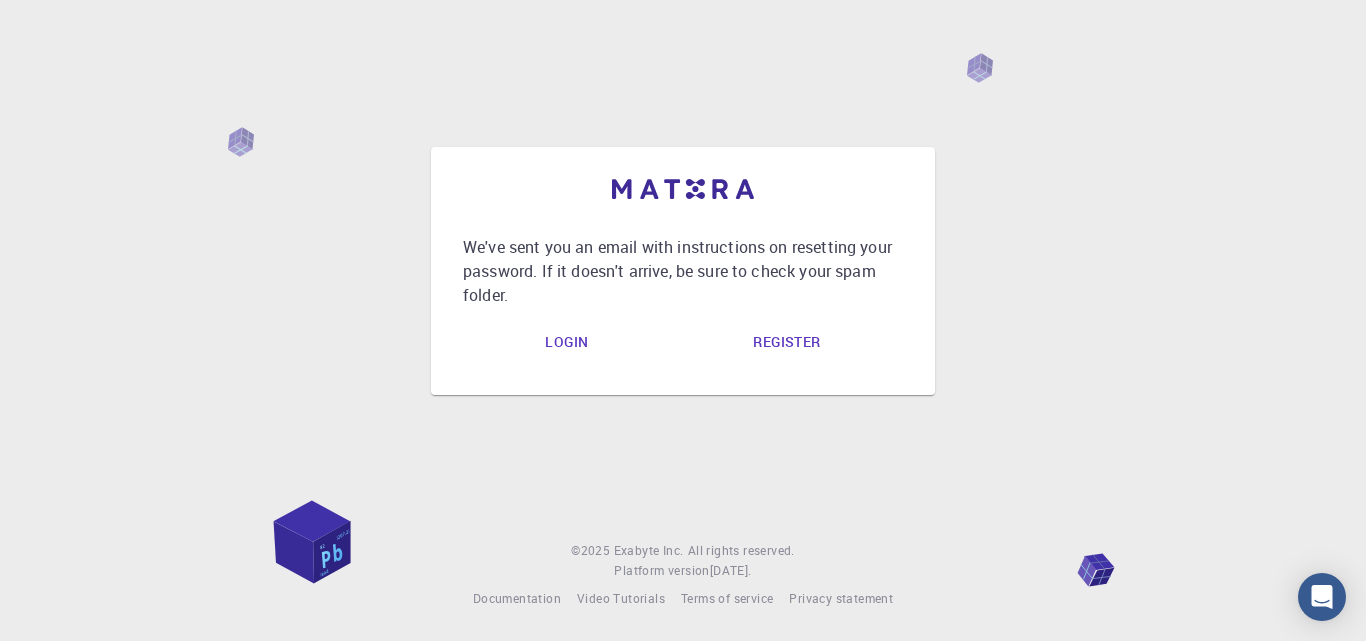 click on "We've sent you an email with instructions on resetting your password. If it doesn't arrive, be sure to check your spam folder. Login Register ©  2025   Exabyte Inc.   All rights reserved. Platform version  [DATE] . Documentation Video Tutorials Terms of service Privacy statement" at bounding box center [683, 320] 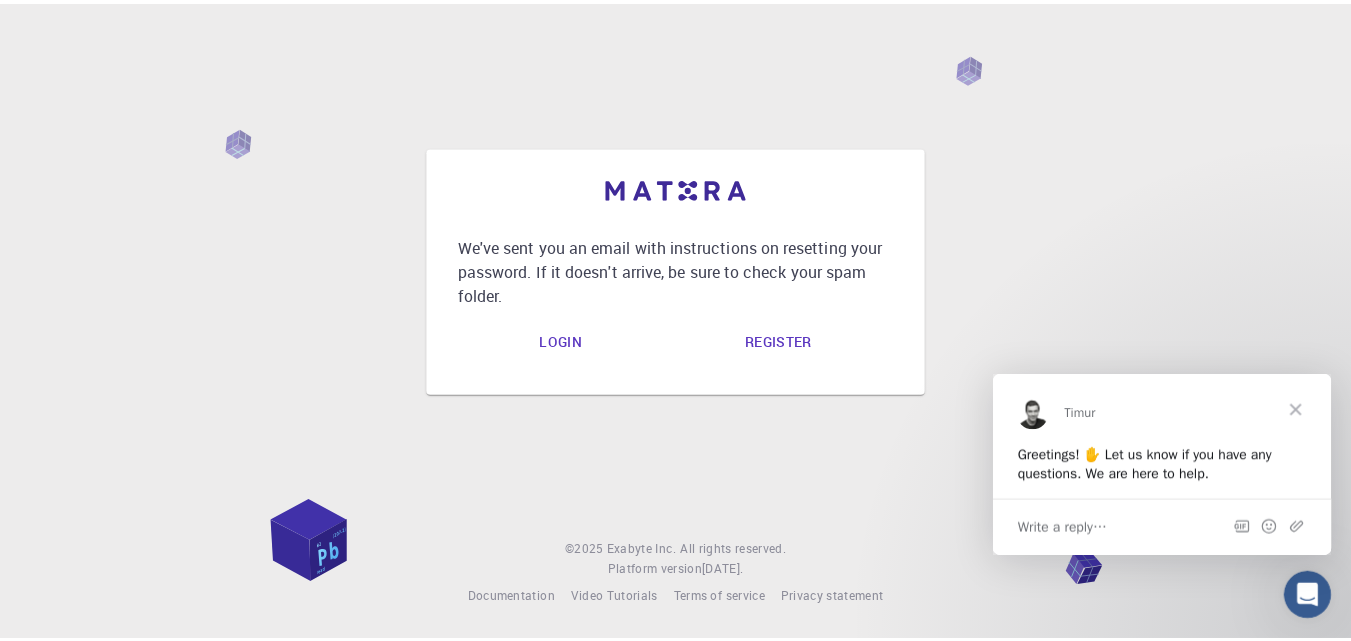 scroll, scrollTop: 0, scrollLeft: 0, axis: both 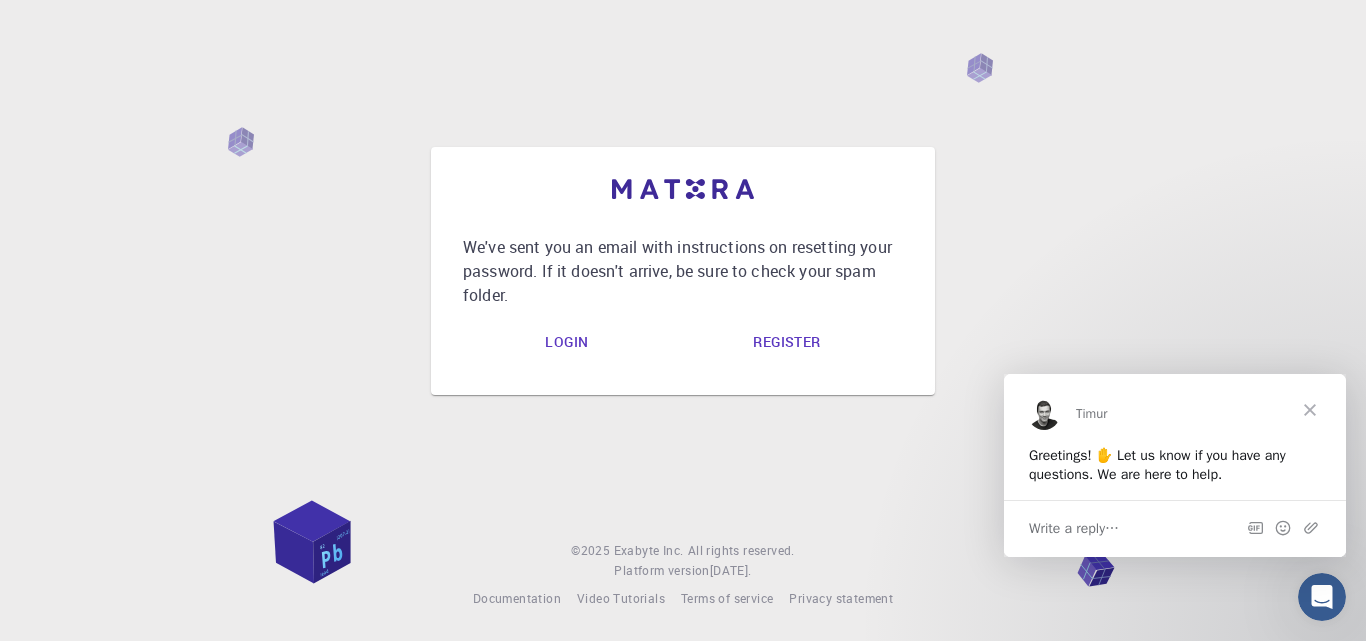 click on "Login" at bounding box center (566, 343) 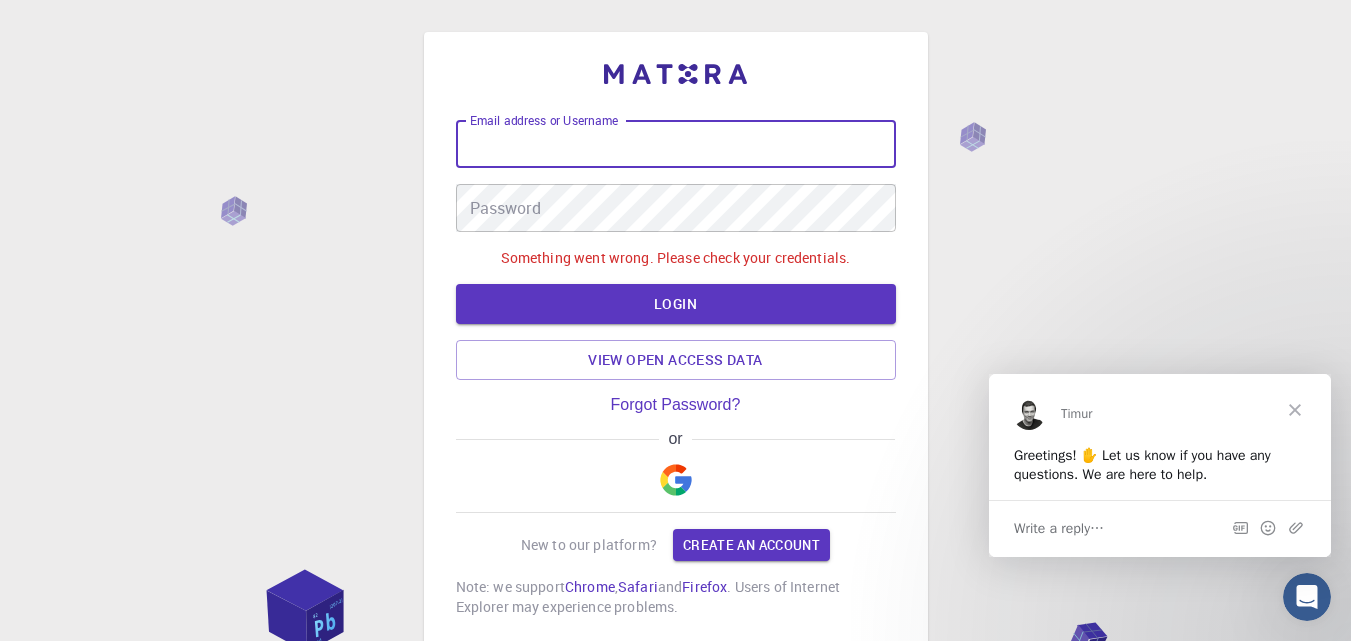 click on "Email address or Username Email address or Username" at bounding box center [676, 144] 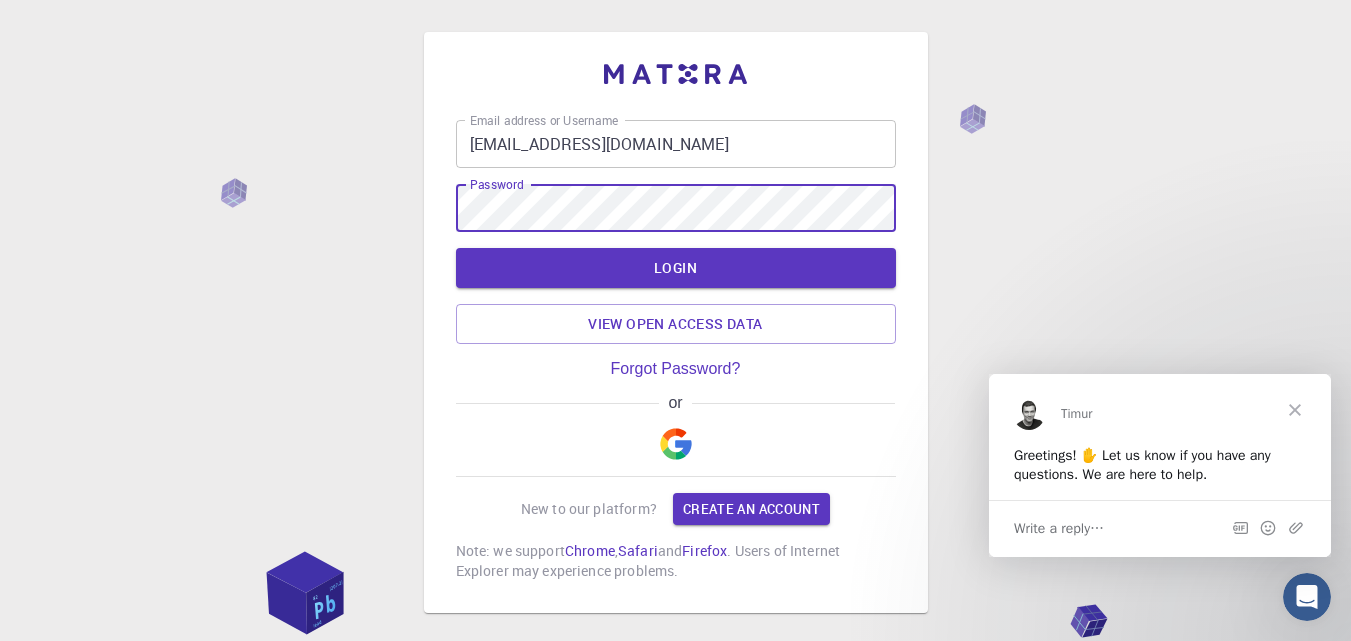 click on "LOGIN" at bounding box center [676, 268] 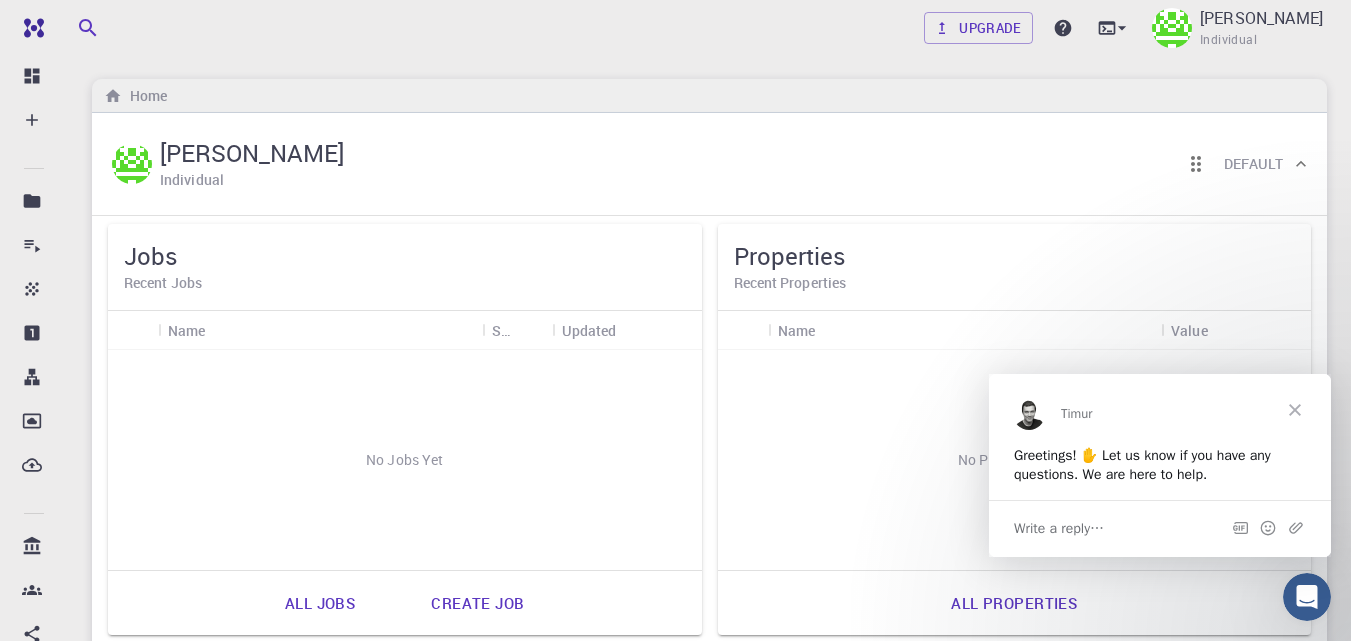 scroll, scrollTop: 0, scrollLeft: 0, axis: both 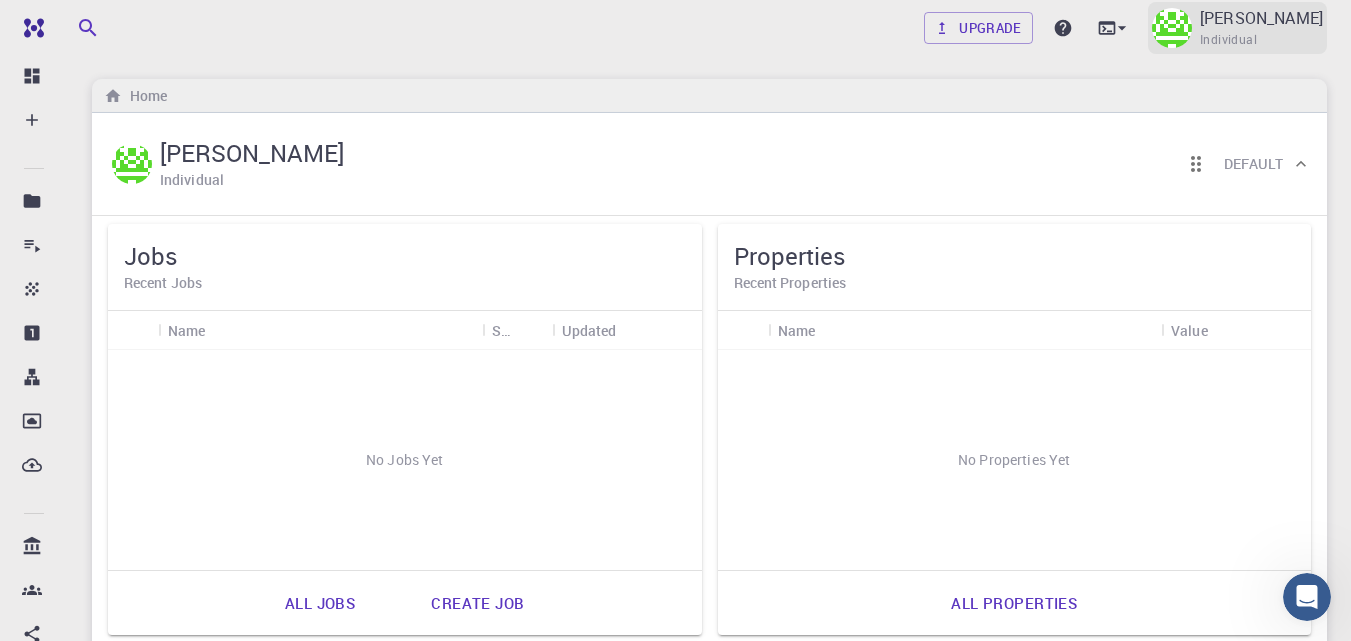 click on "[PERSON_NAME]" at bounding box center (1261, 18) 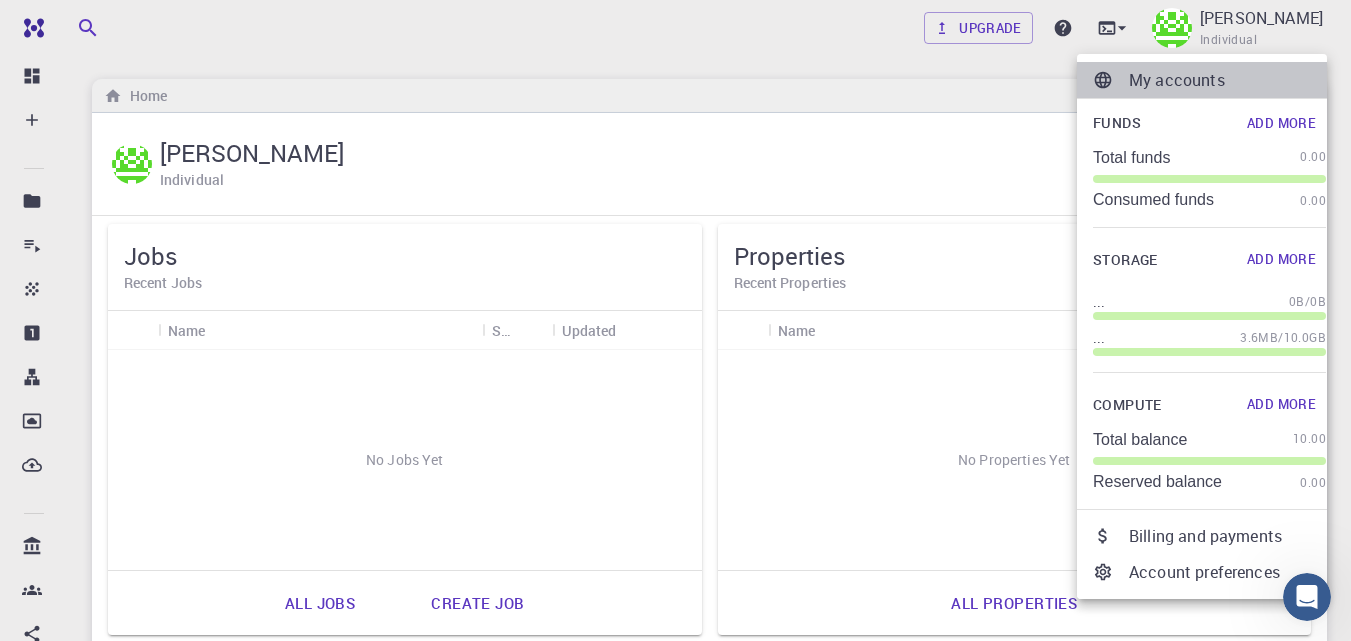 drag, startPoint x: 1228, startPoint y: 82, endPoint x: 1035, endPoint y: 64, distance: 193.83755 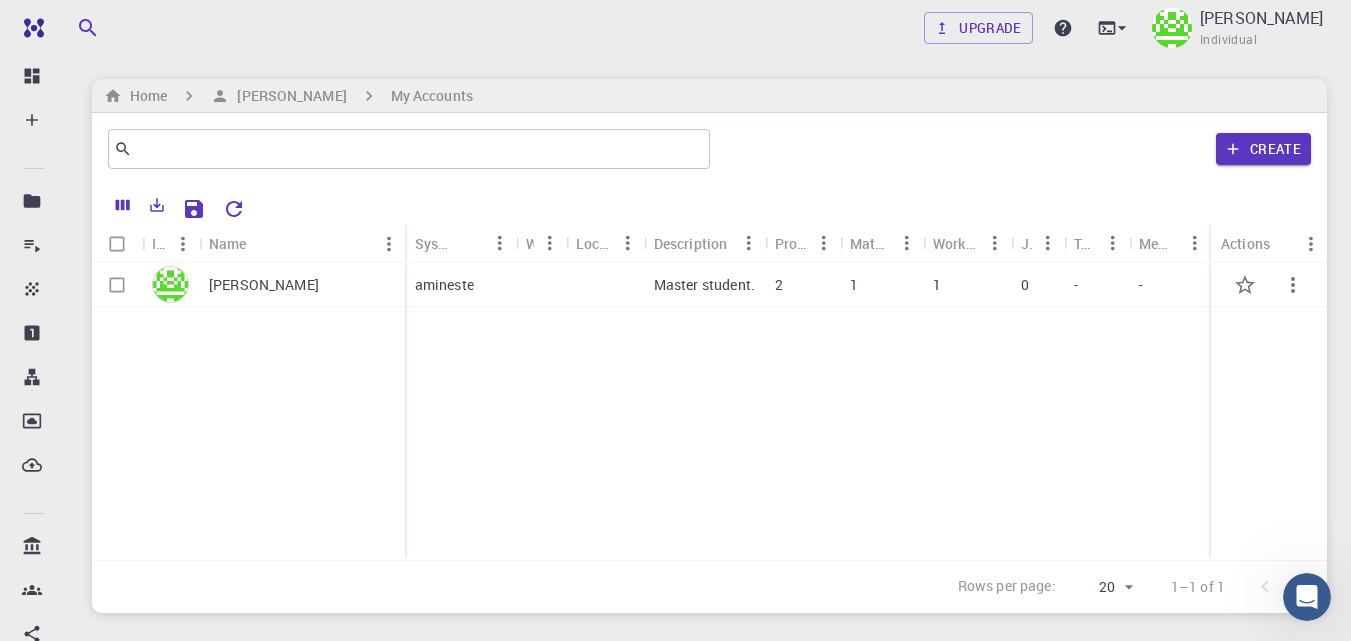 click at bounding box center (541, 285) 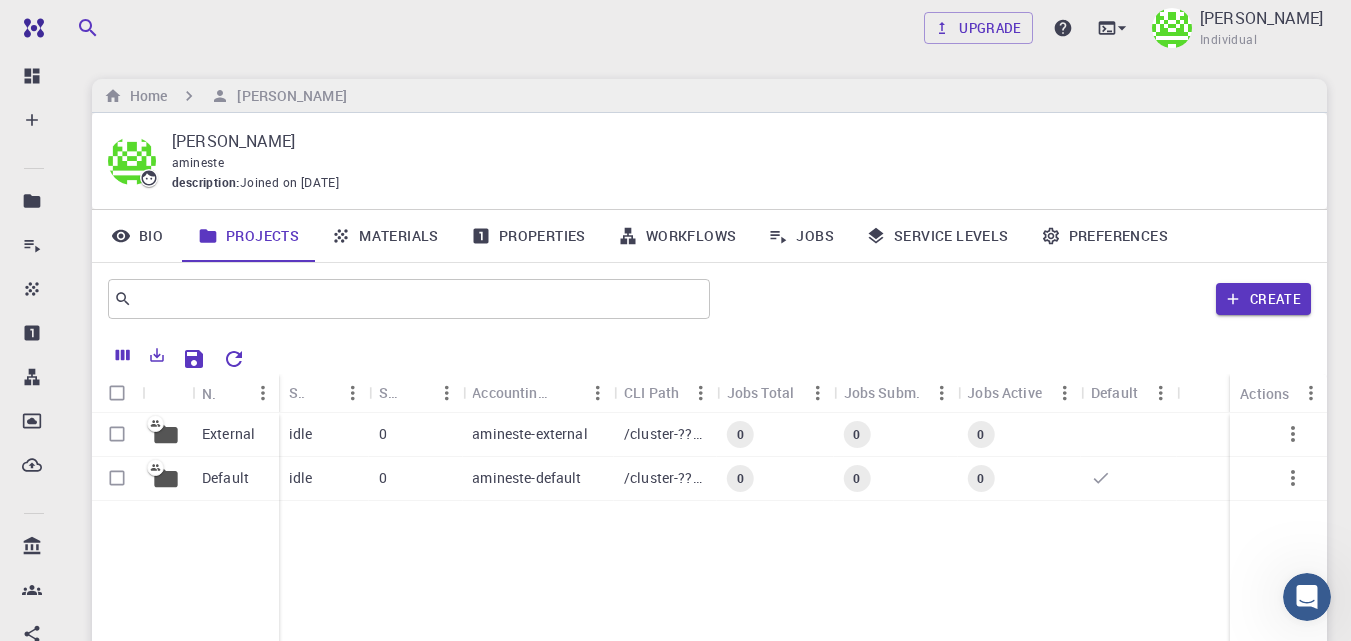 click on "Preferences" at bounding box center [1104, 236] 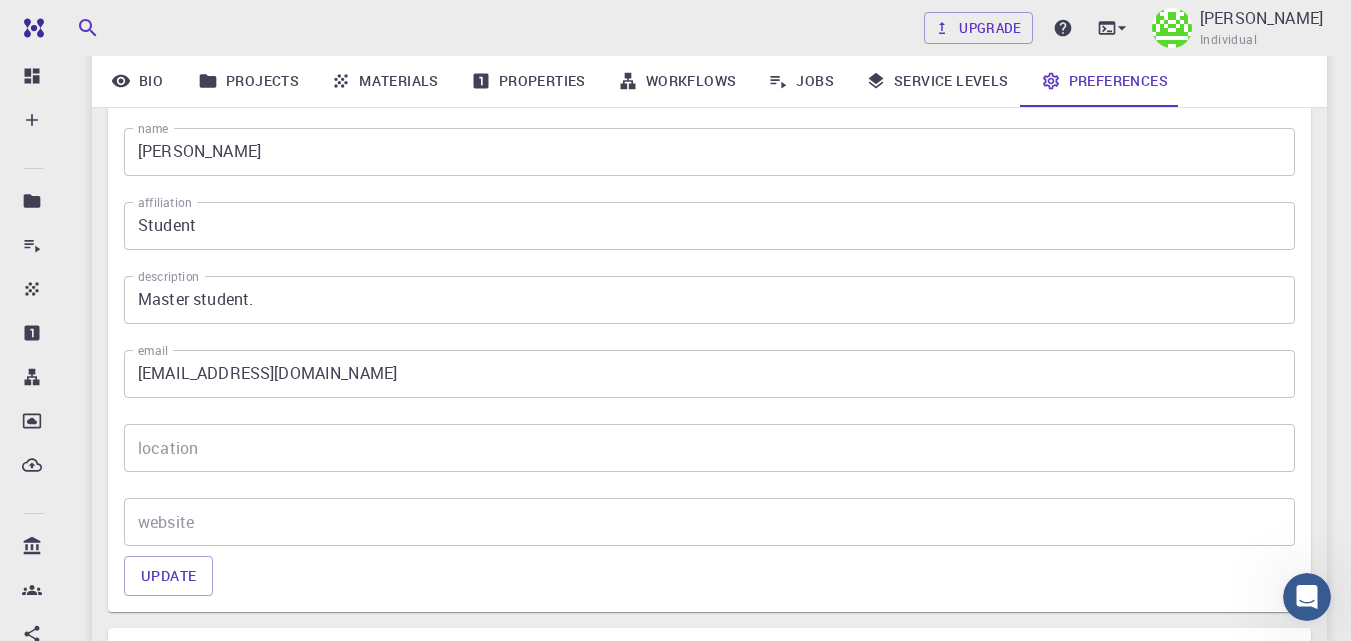 scroll, scrollTop: 404, scrollLeft: 0, axis: vertical 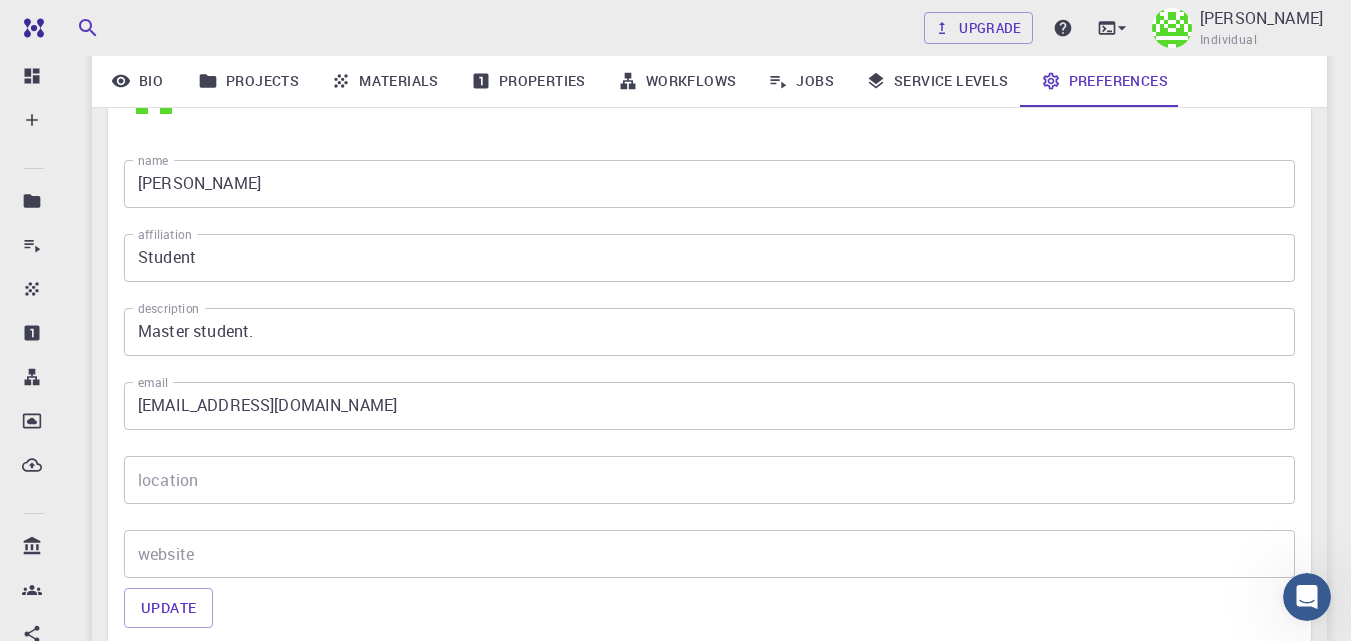 click on "Master student." at bounding box center [709, 332] 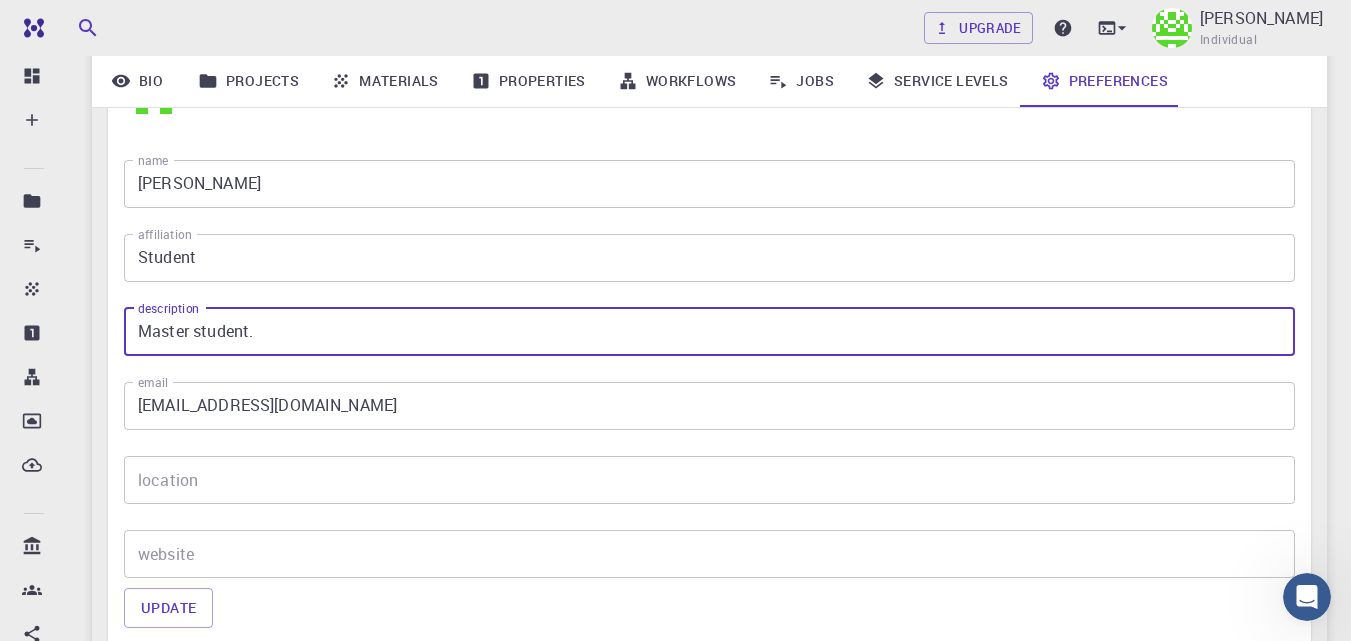 click on "Master student." at bounding box center [709, 332] 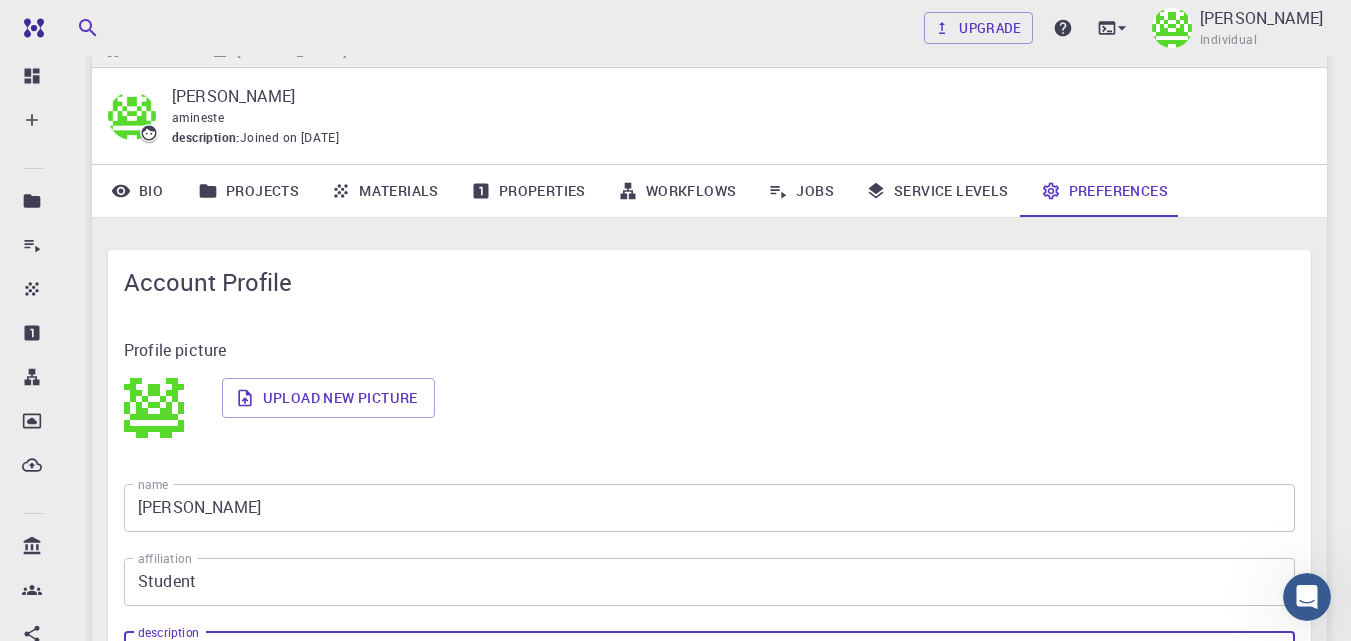 scroll, scrollTop: 0, scrollLeft: 0, axis: both 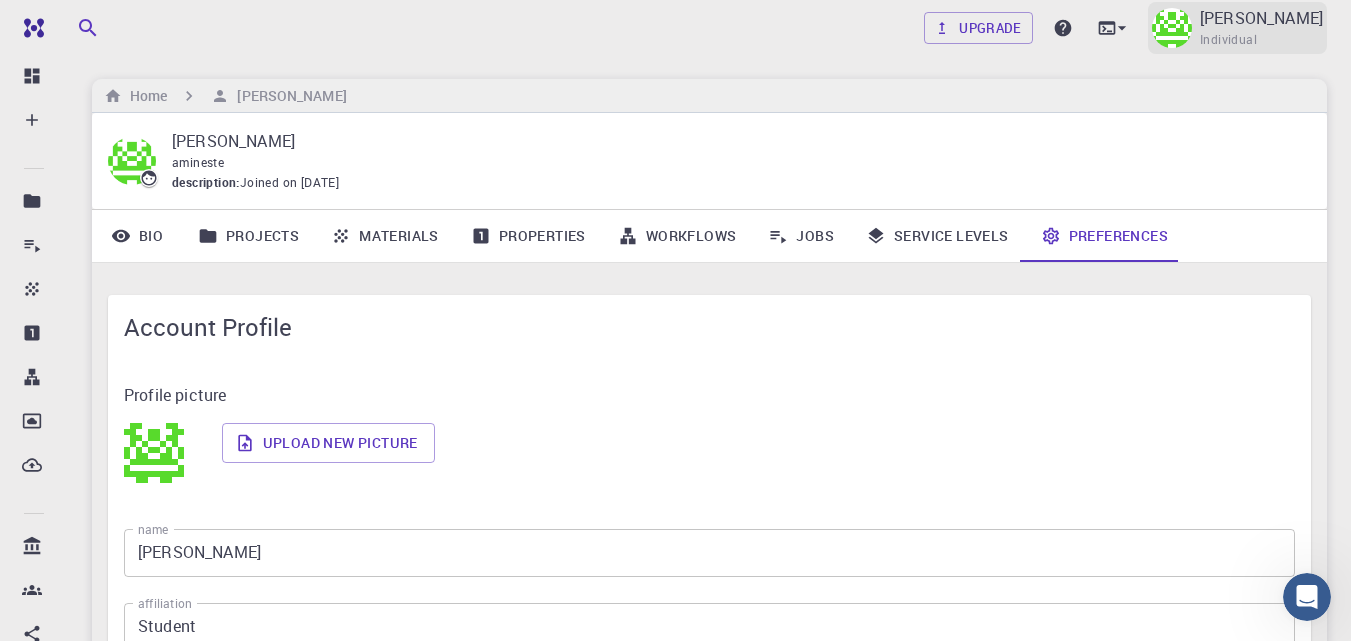 click on "[PERSON_NAME]" at bounding box center (1261, 18) 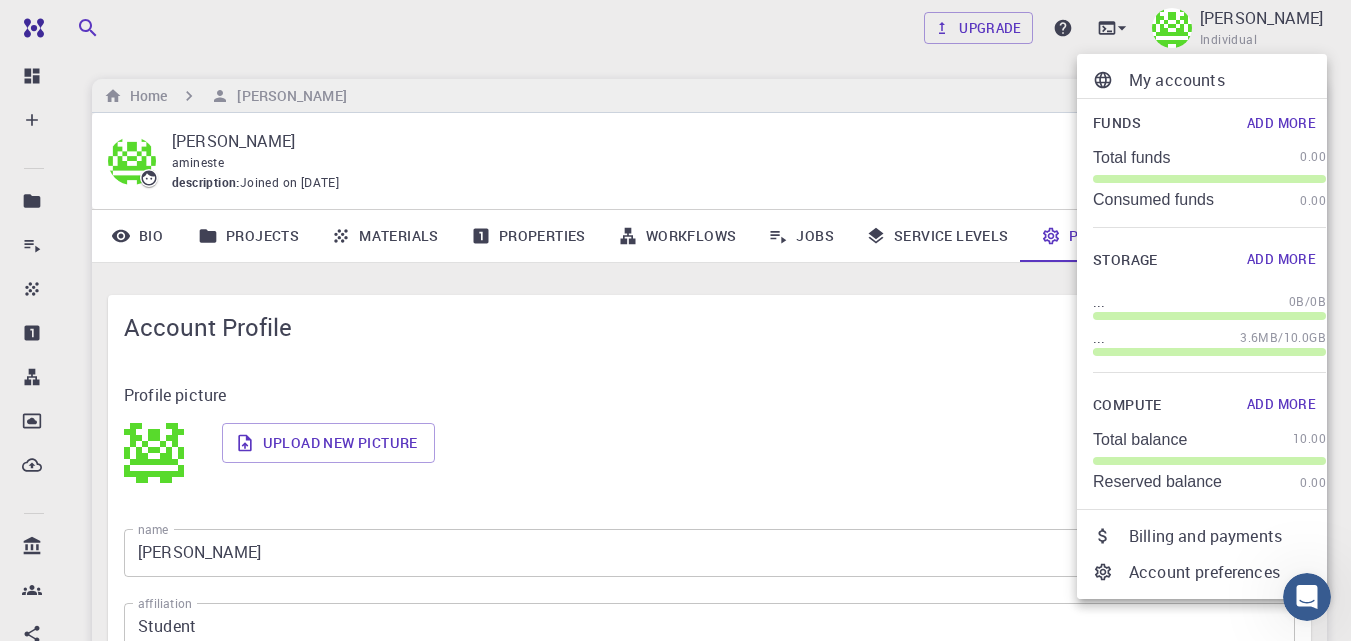 click on "Add More" at bounding box center [1281, 123] 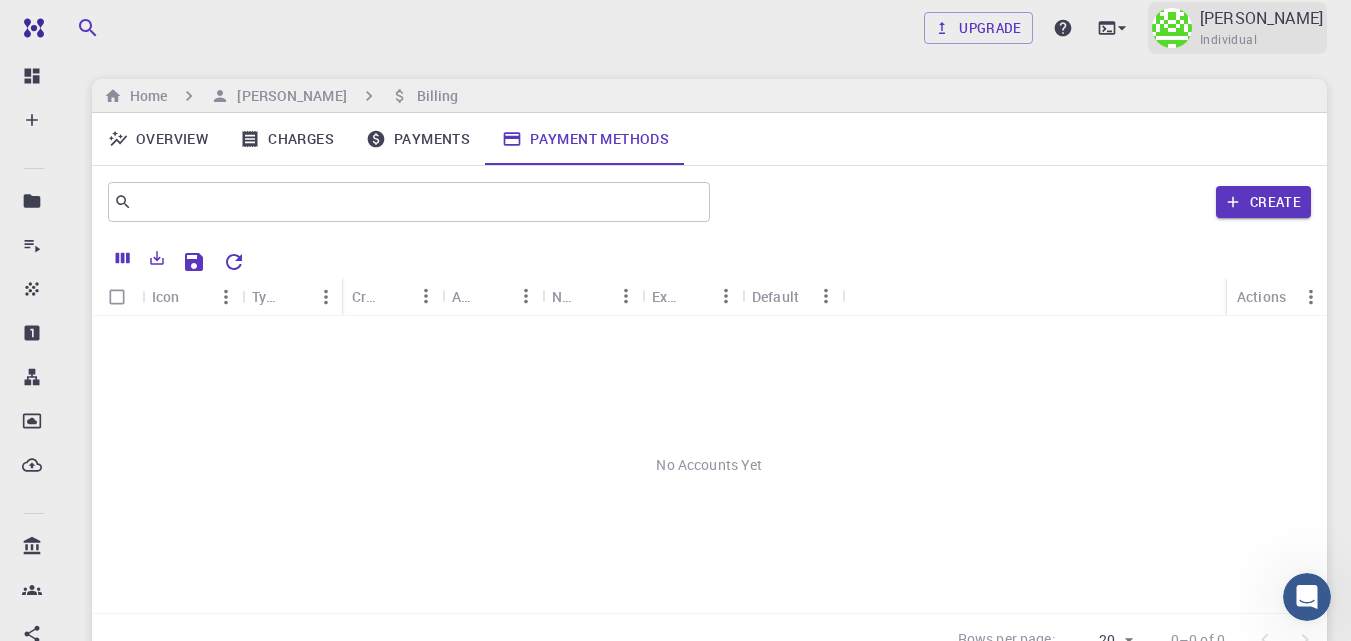 click on "[PERSON_NAME] Individual" at bounding box center (1261, 28) 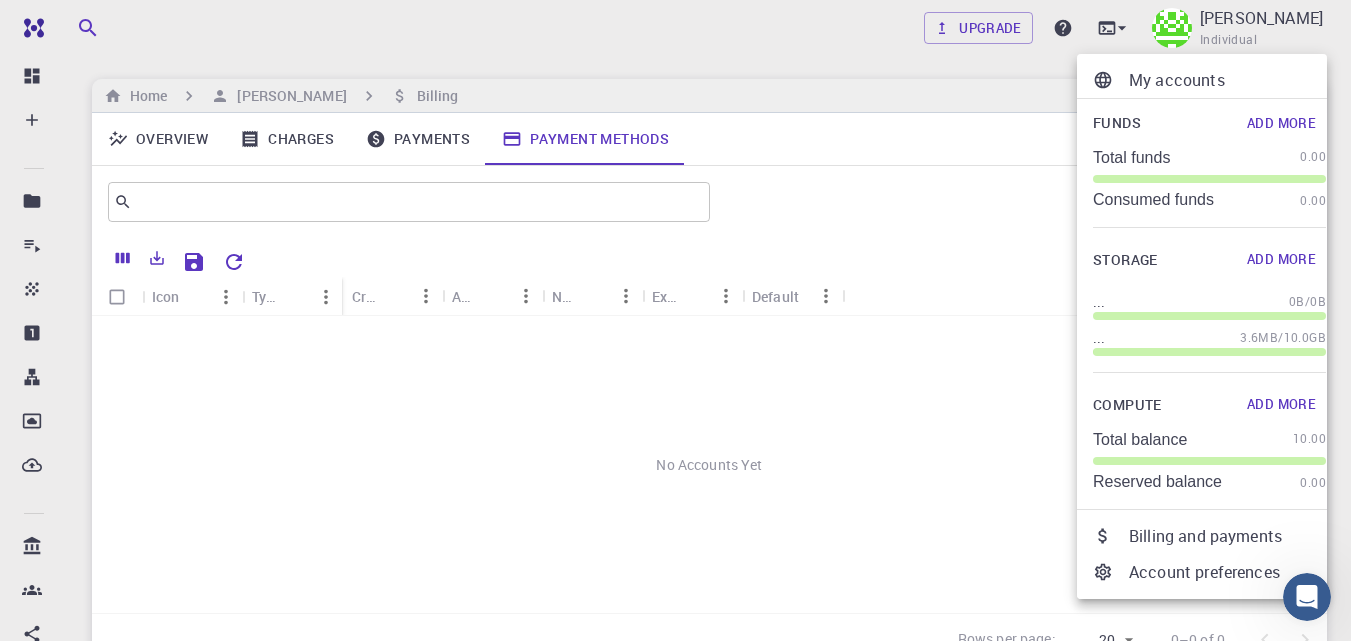 scroll, scrollTop: 88, scrollLeft: 0, axis: vertical 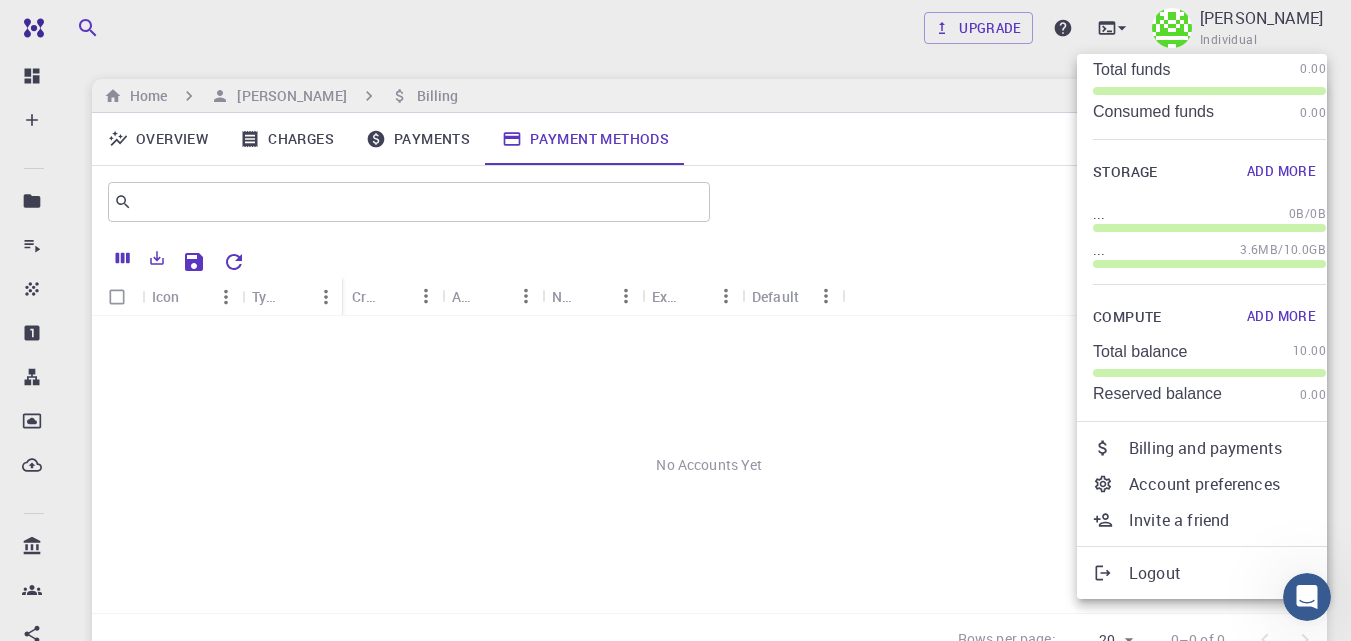 click on "Billing and payments" at bounding box center [1227, 448] 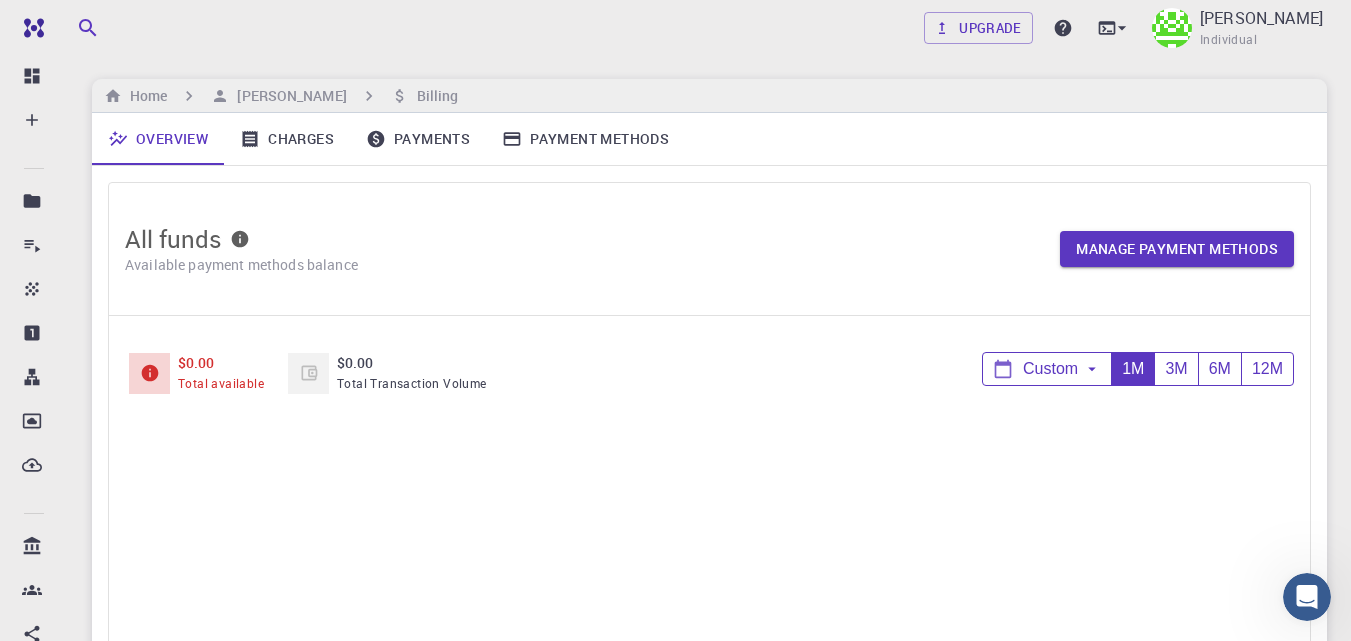 click on "Charges" at bounding box center (287, 139) 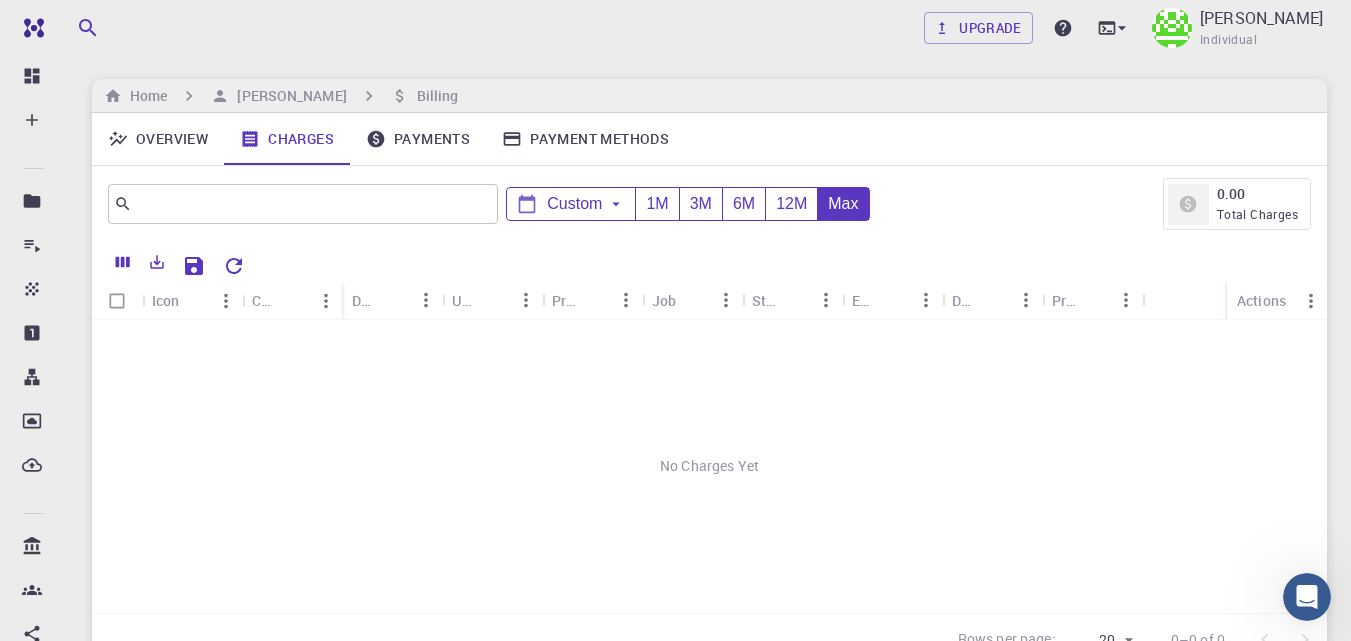 click at bounding box center (1307, 597) 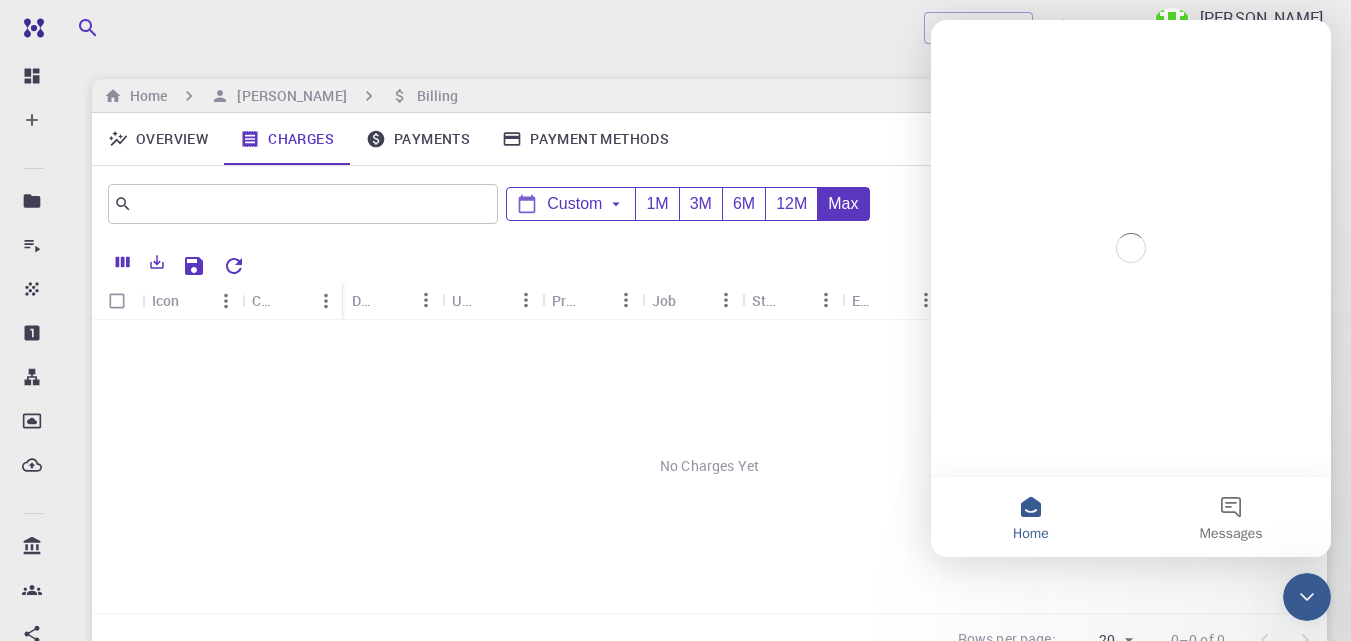 scroll, scrollTop: 0, scrollLeft: 0, axis: both 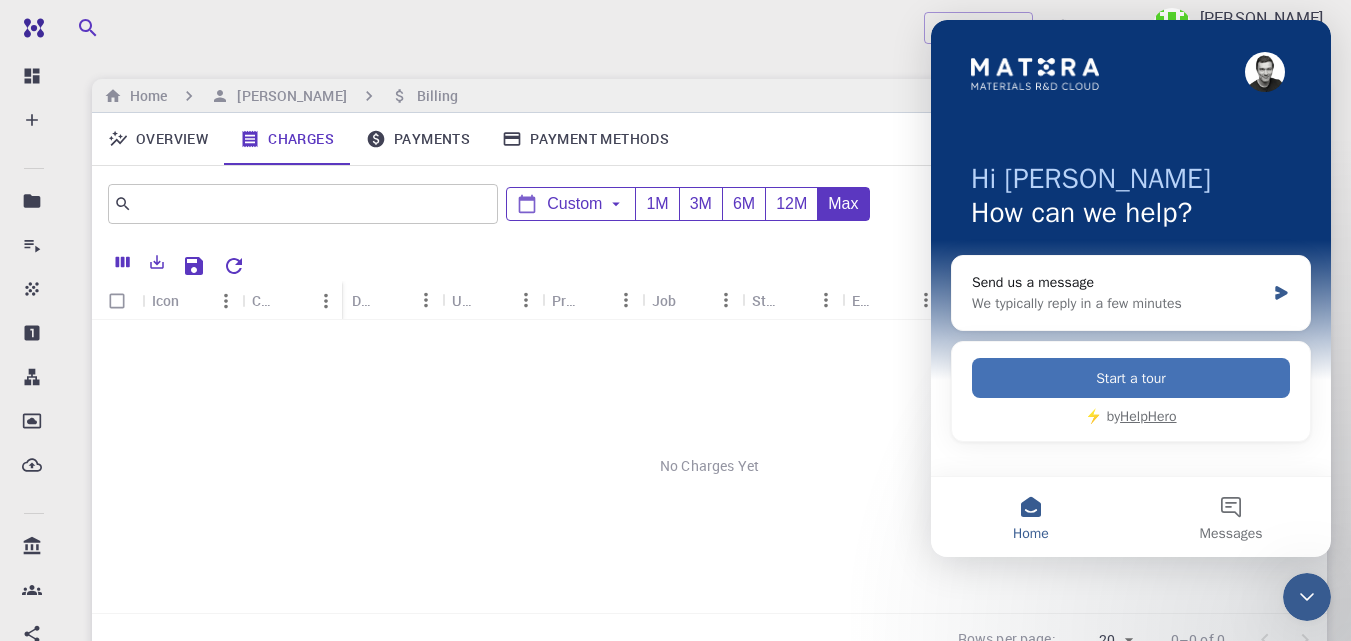 click on "Start a tour" at bounding box center (1131, 378) 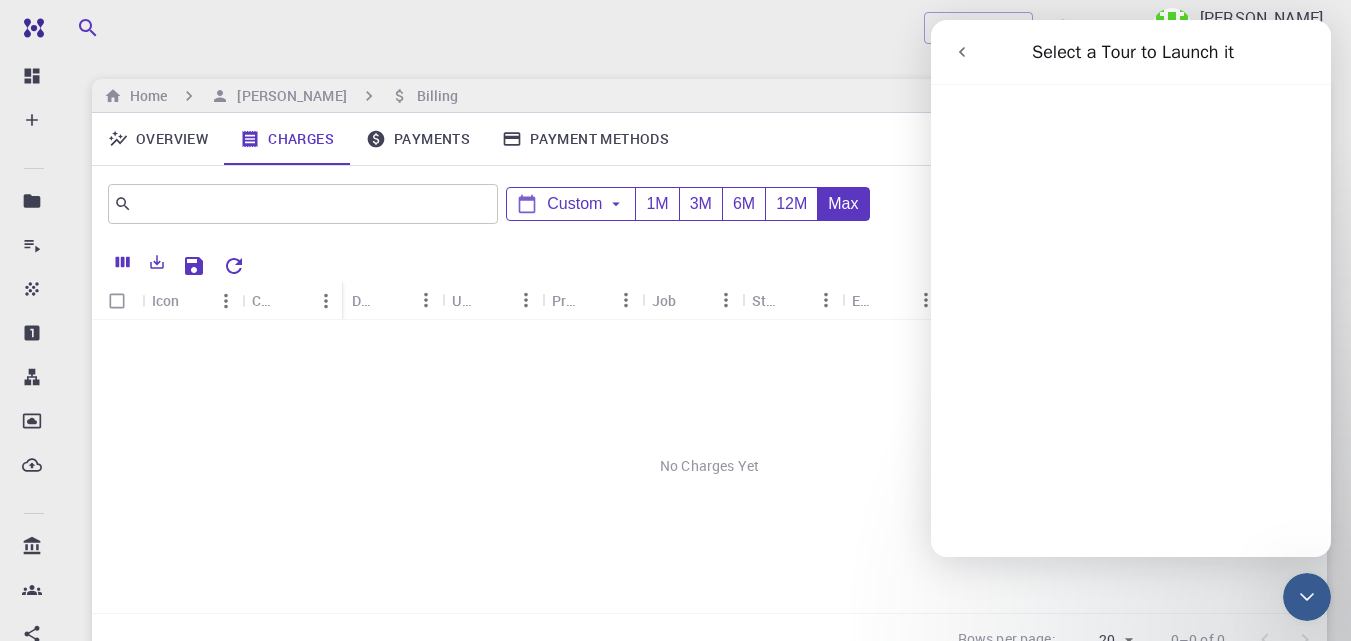click at bounding box center (962, 52) 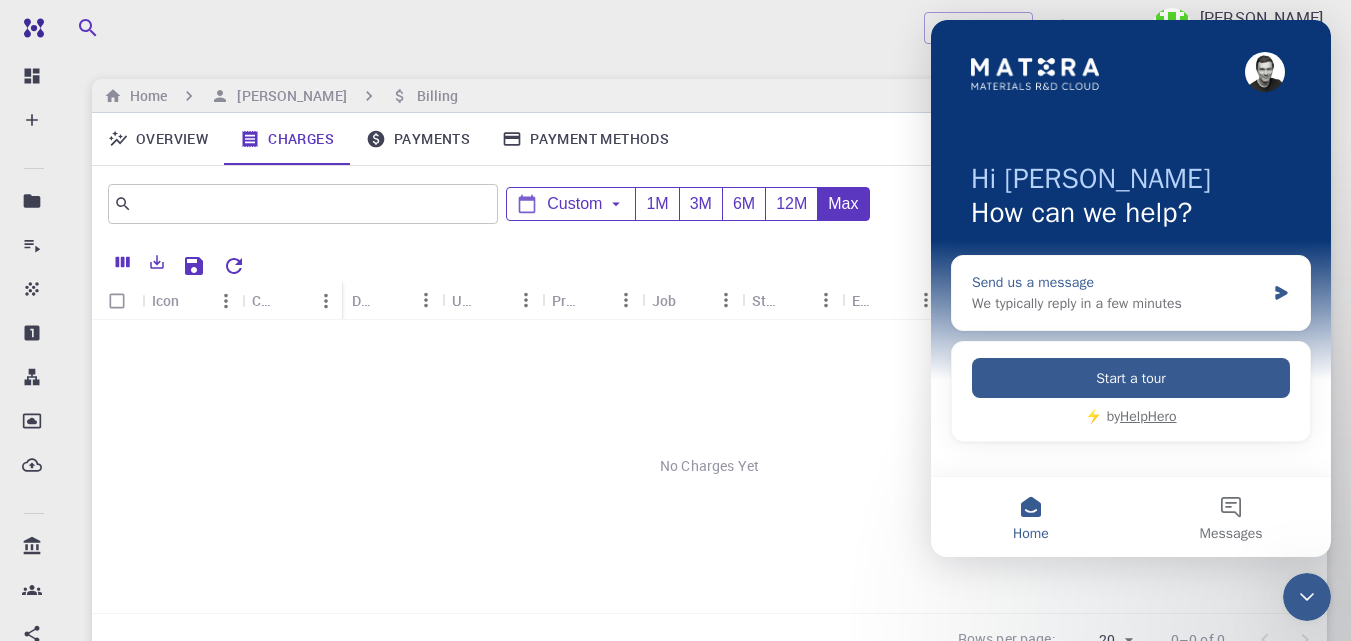 click on "Send us a message" at bounding box center (1118, 282) 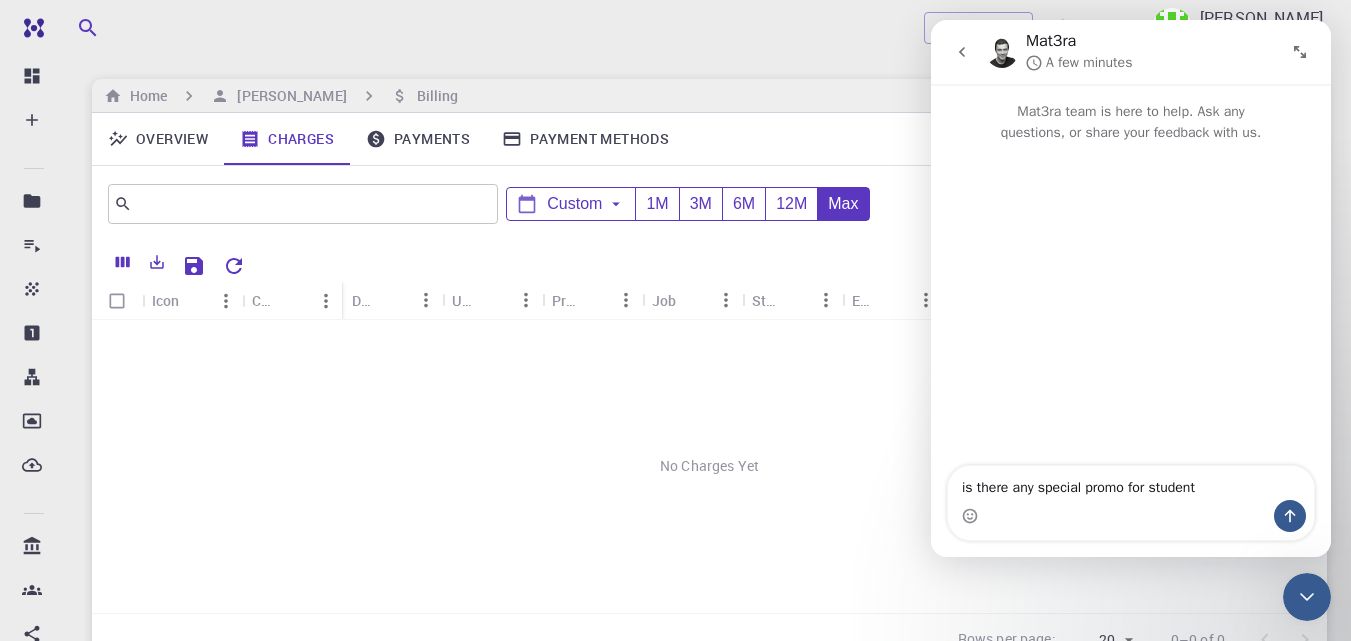 type on "is there any special promo for students" 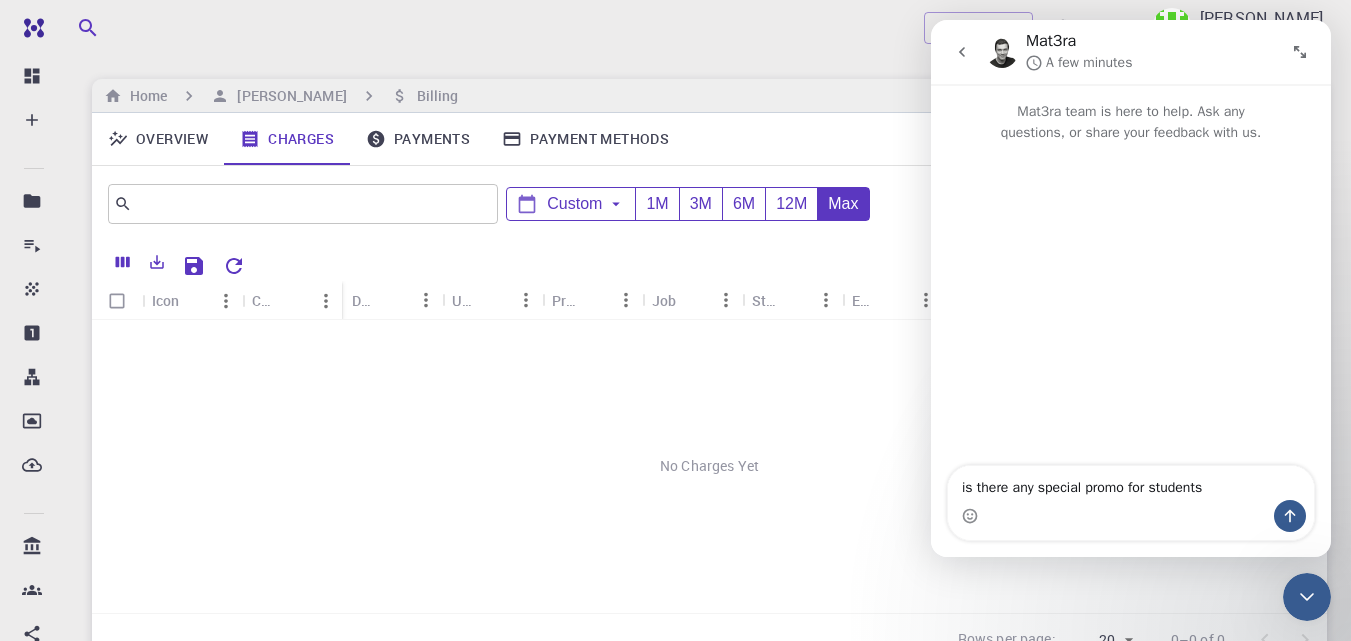 type 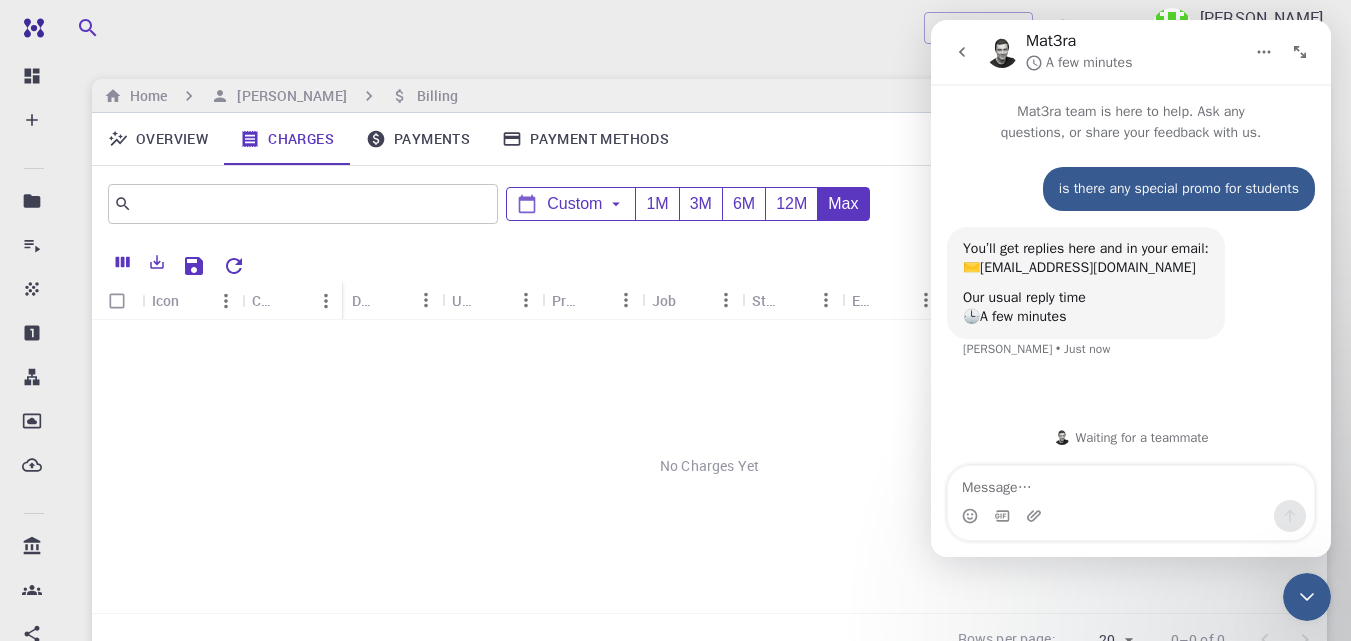 click on "Overview" at bounding box center (158, 139) 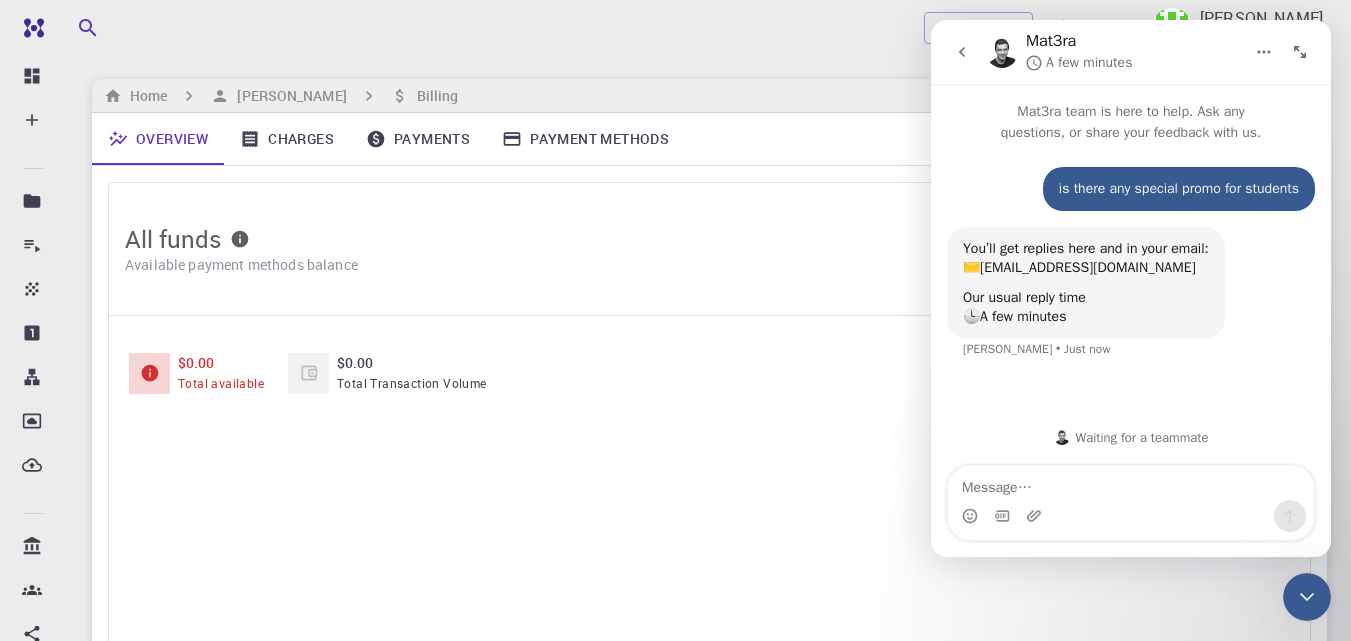 click on "Home [PERSON_NAME] Billing" at bounding box center (709, 96) 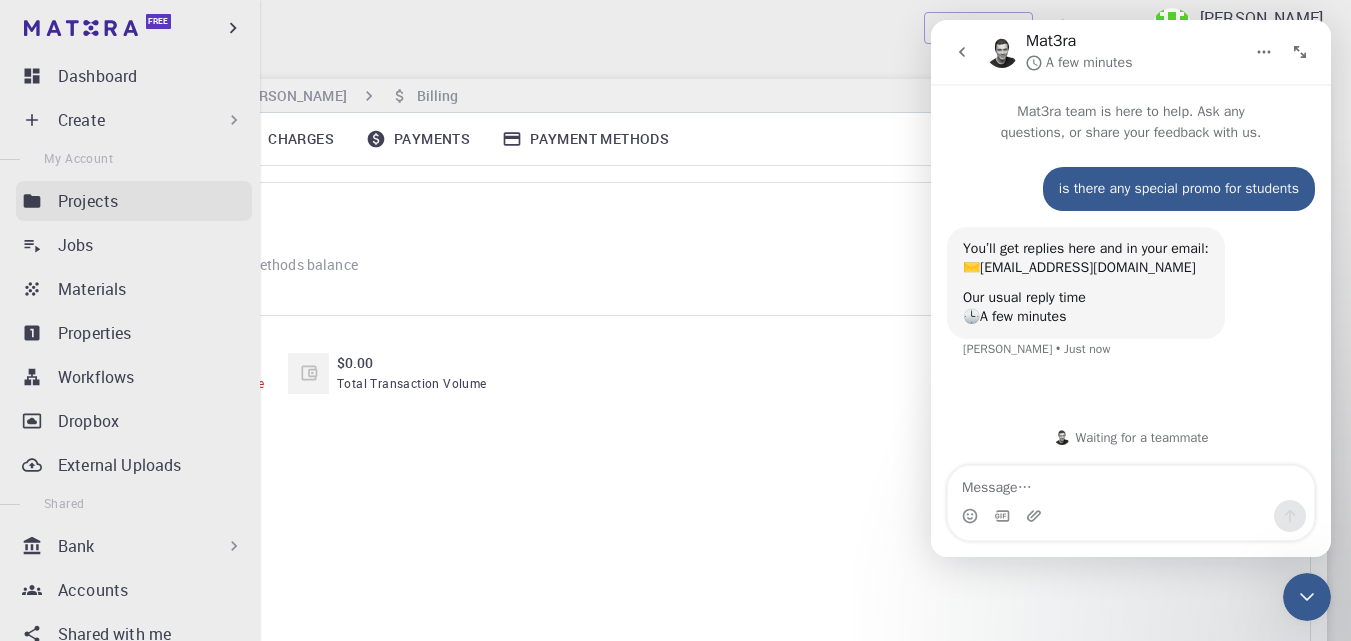 click on "Projects" at bounding box center [134, 201] 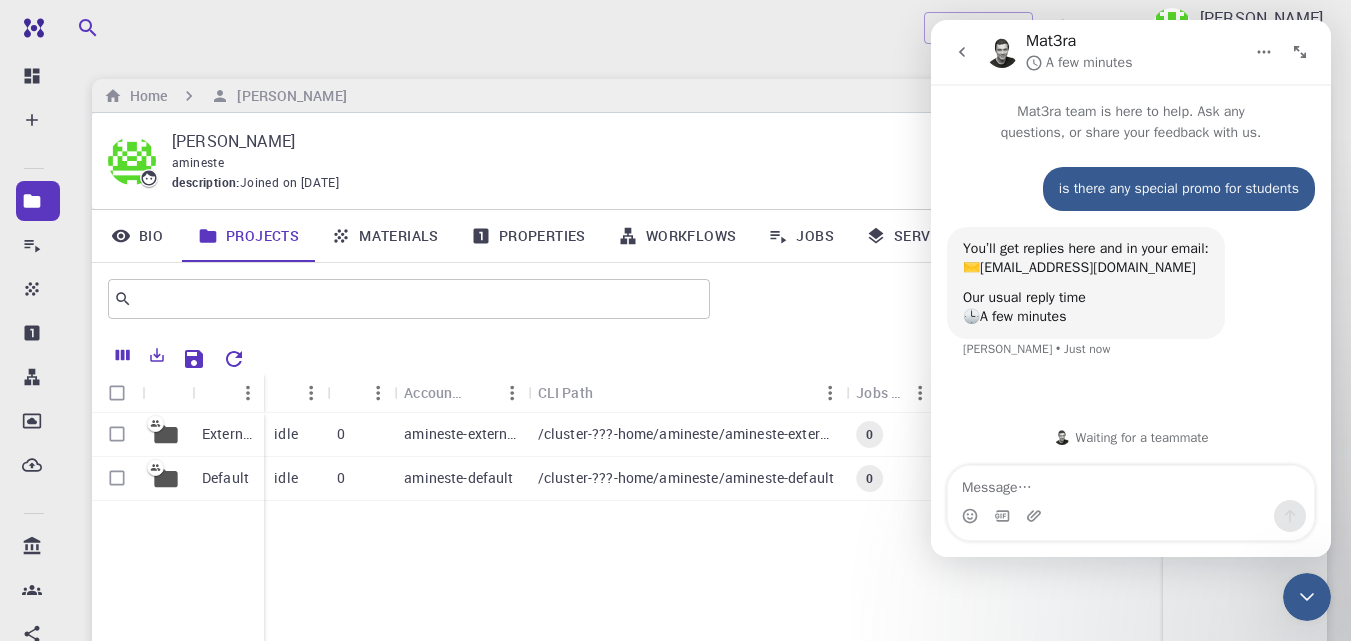 click on "Home [PERSON_NAME]" at bounding box center (709, 96) 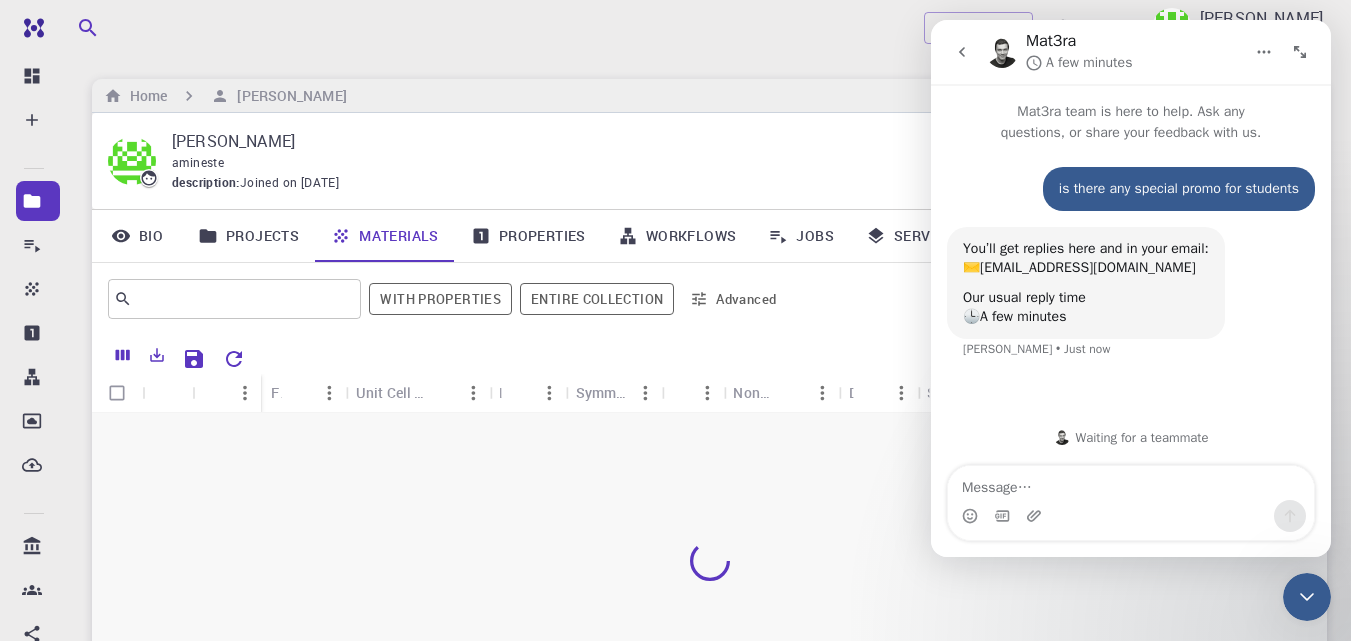 click 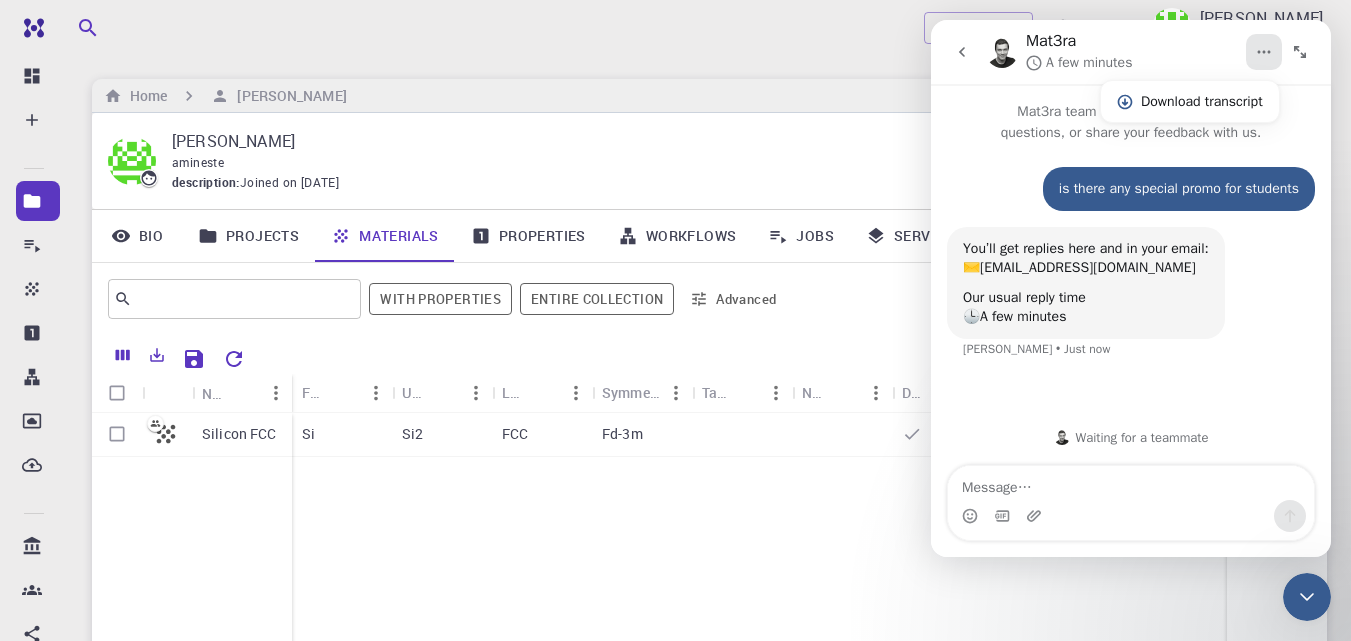 click at bounding box center [1307, 597] 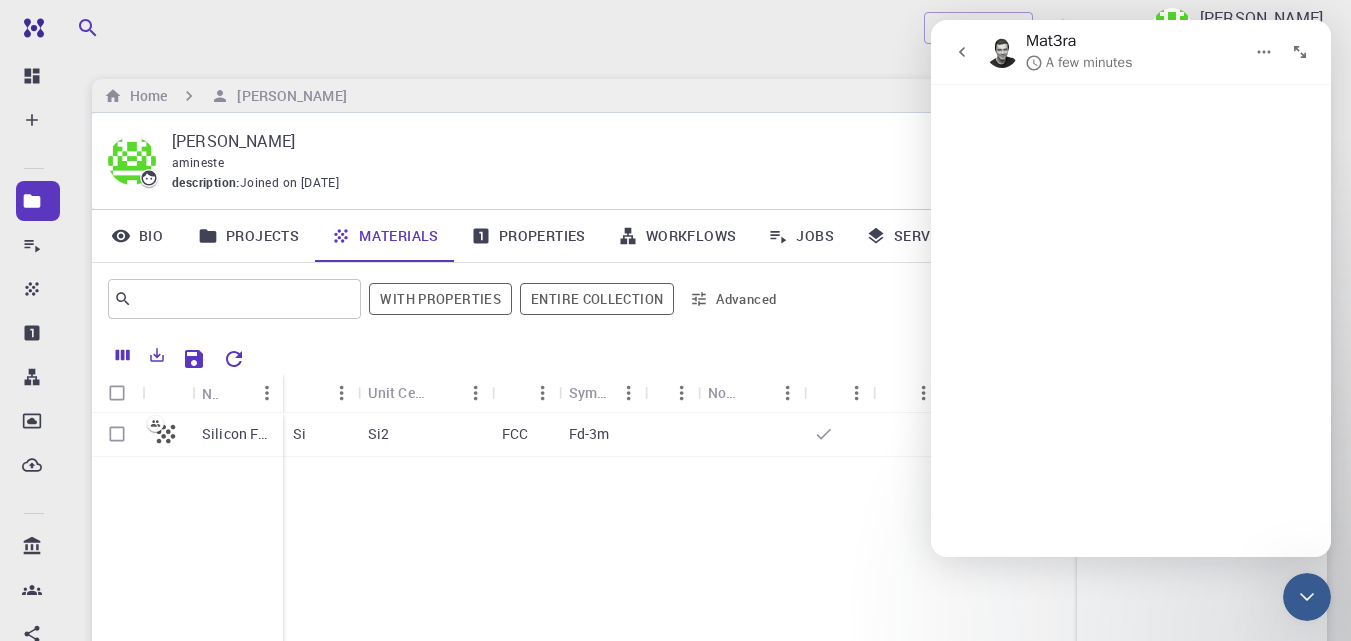 scroll, scrollTop: 0, scrollLeft: 0, axis: both 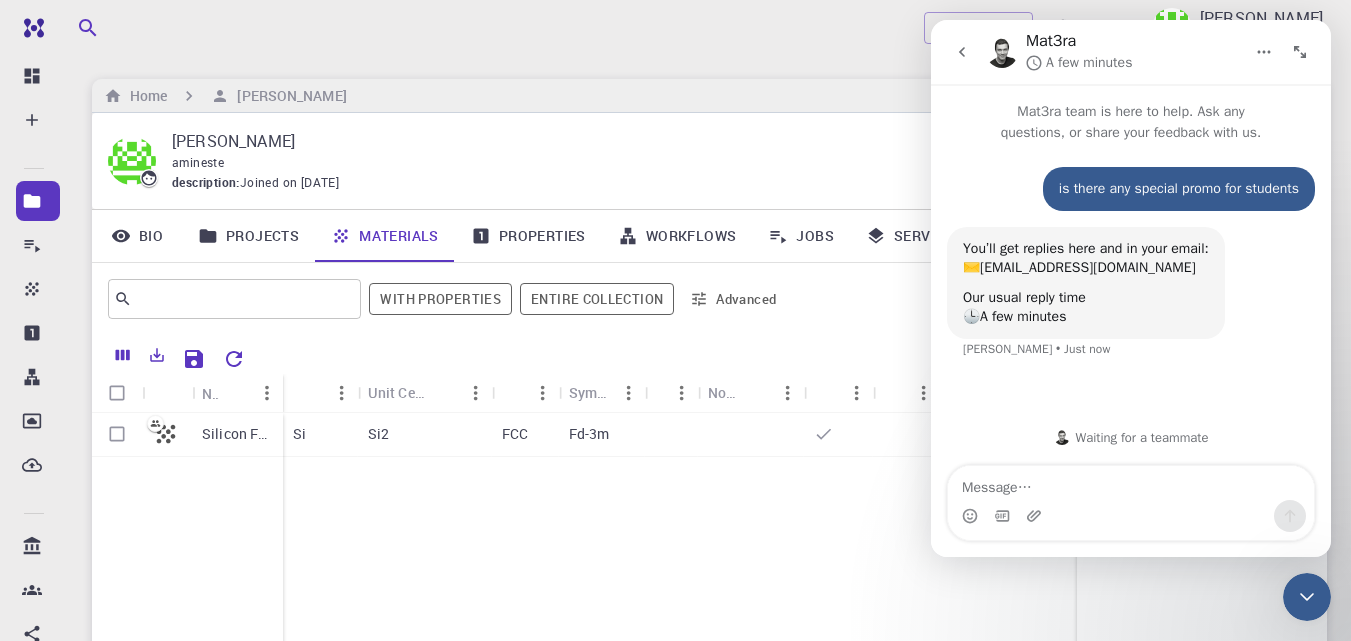 click 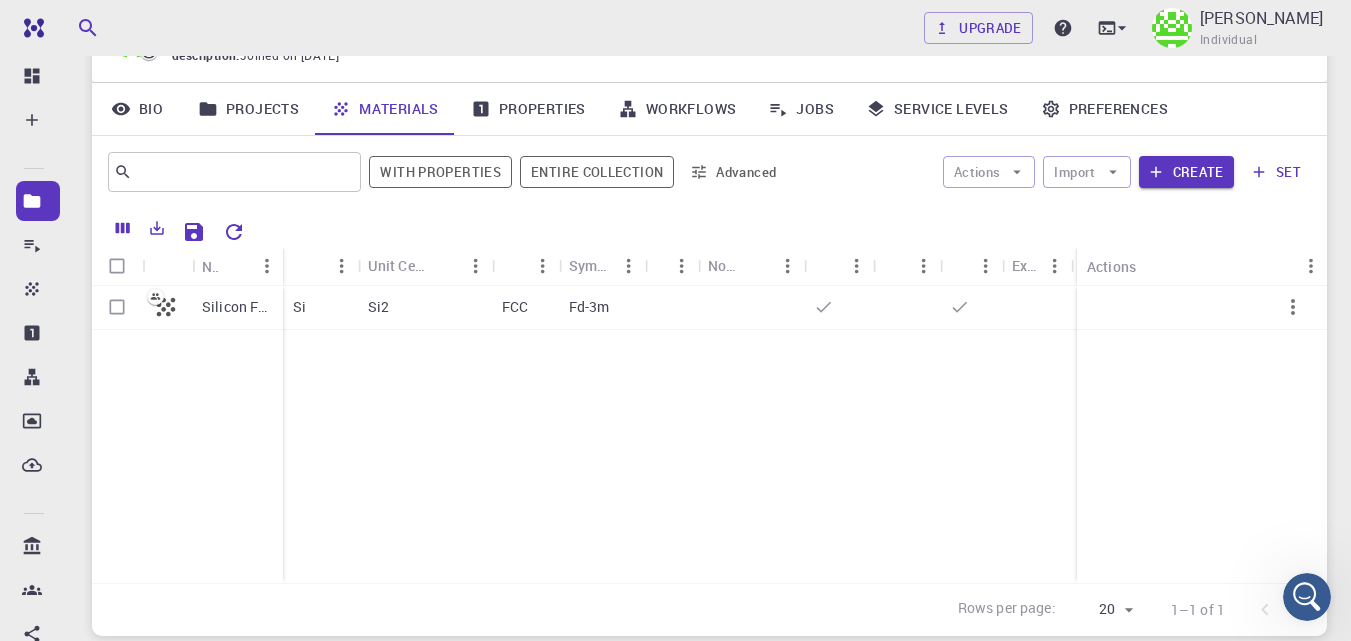 scroll, scrollTop: 102, scrollLeft: 0, axis: vertical 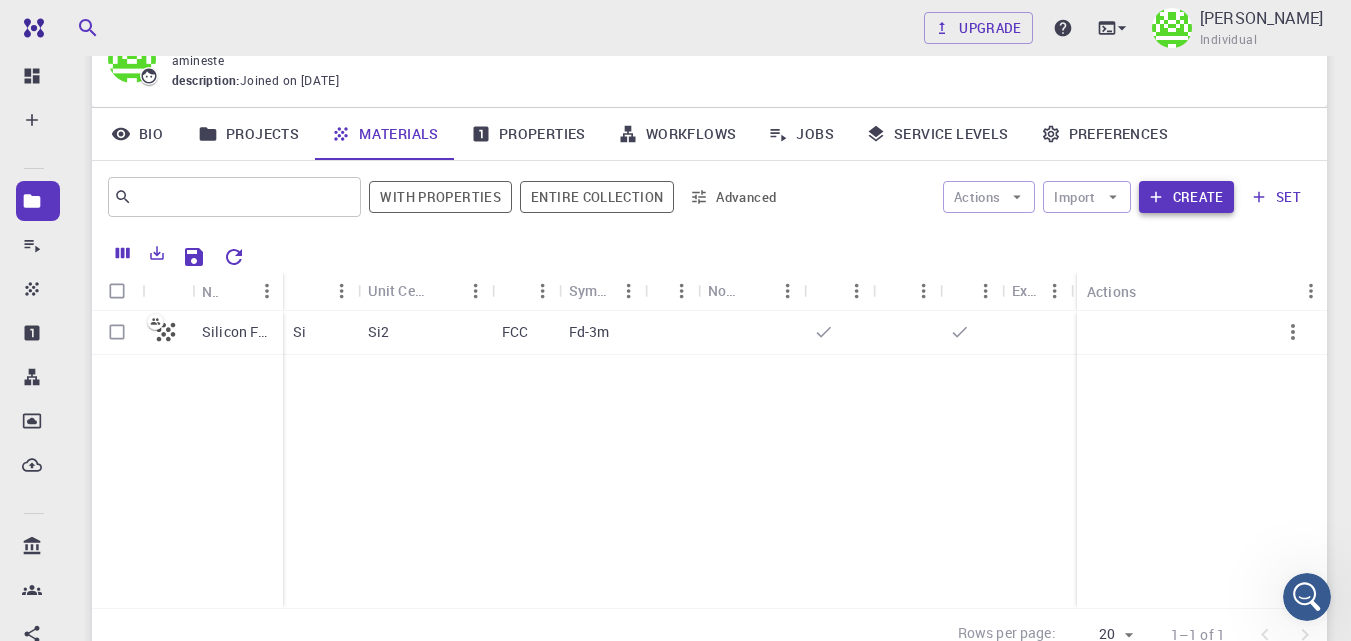 click on "Create" at bounding box center [1186, 197] 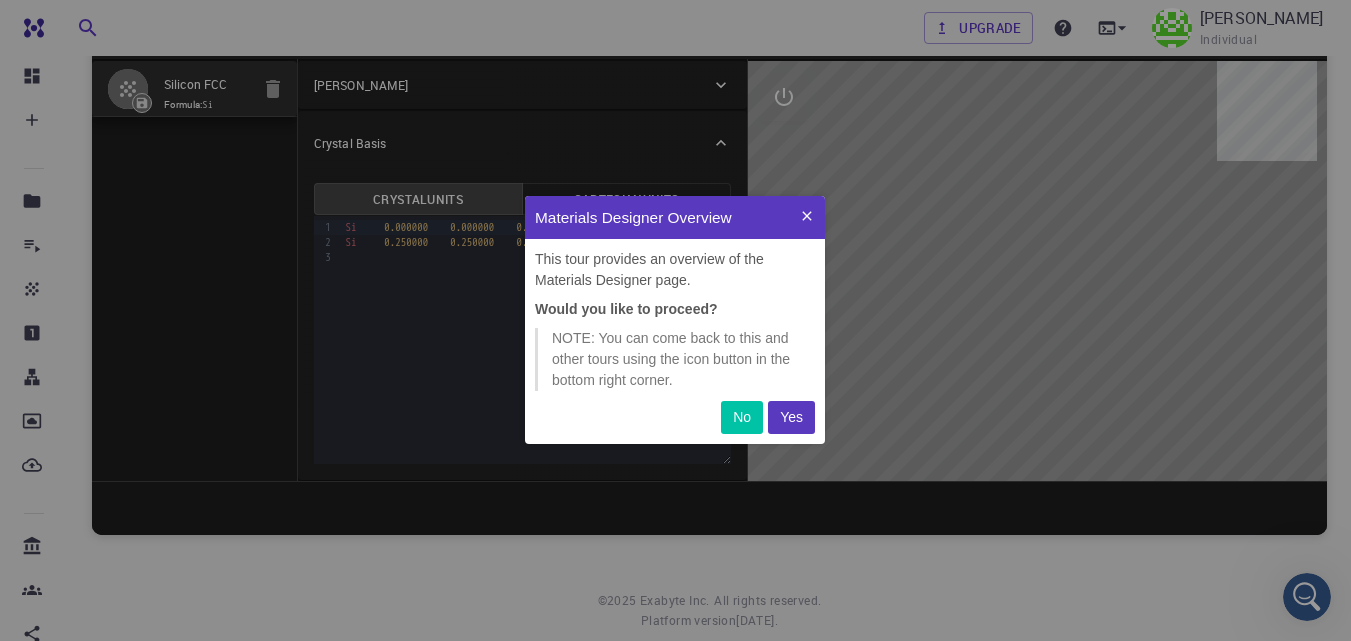 scroll, scrollTop: 0, scrollLeft: 0, axis: both 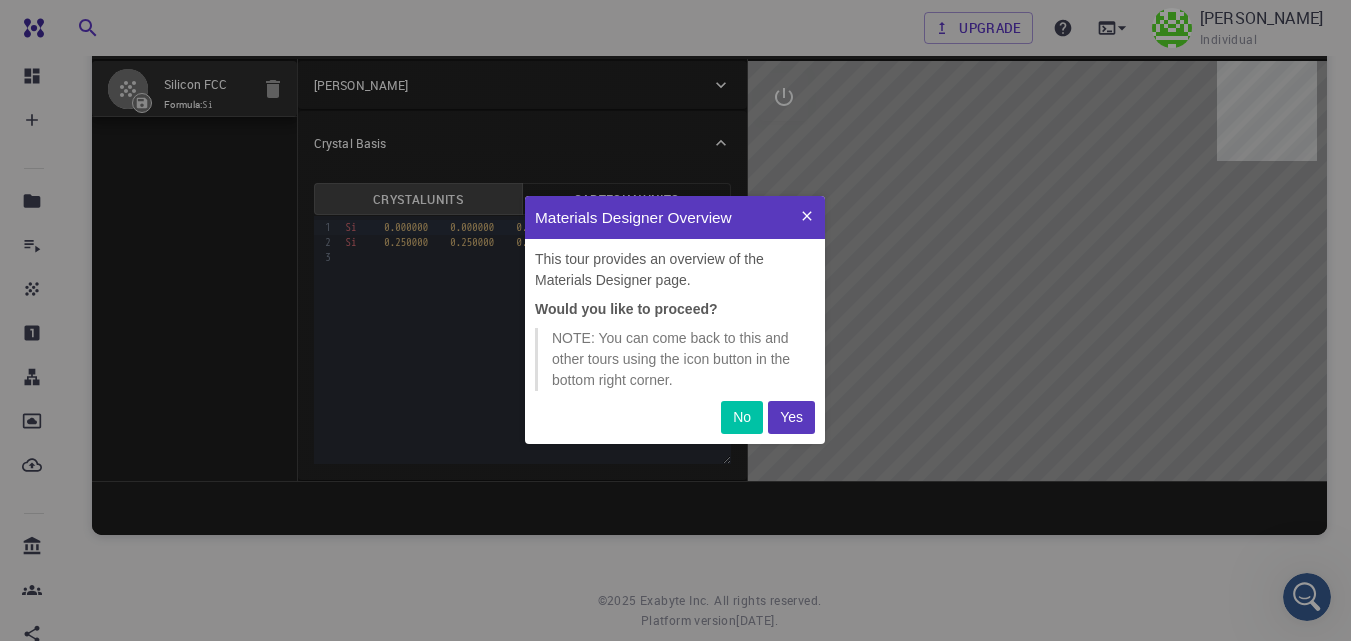 click on "Yes" at bounding box center (791, 417) 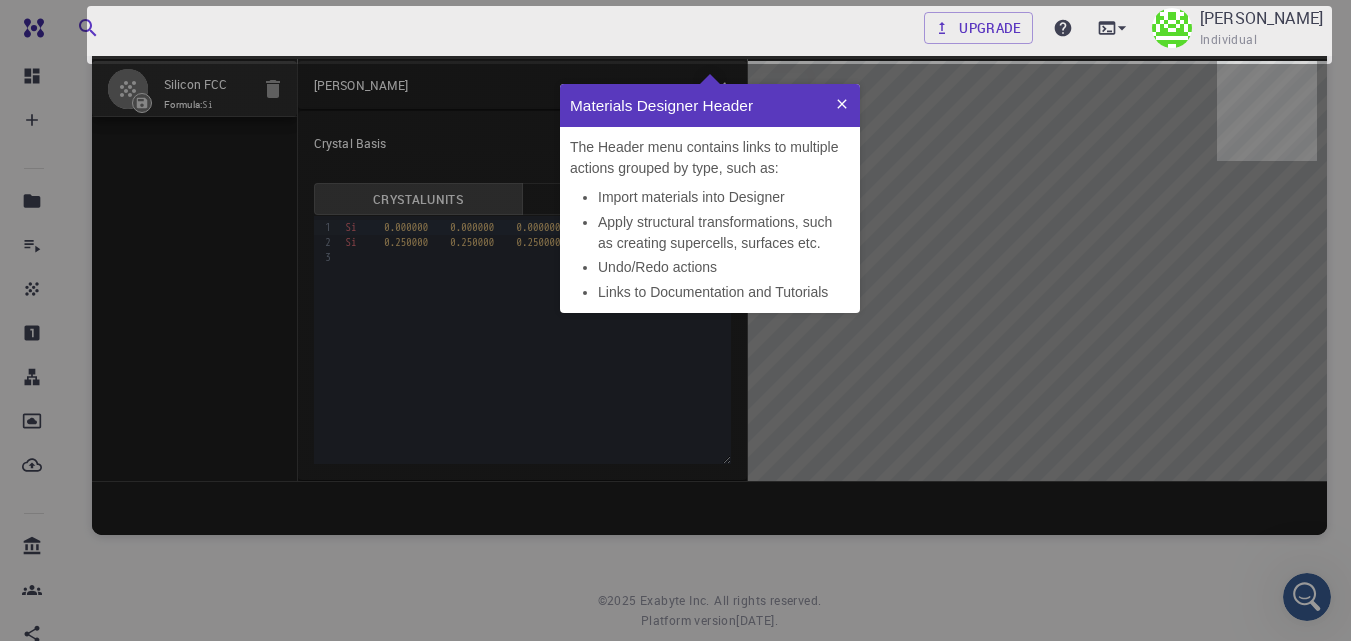 scroll, scrollTop: 0, scrollLeft: 0, axis: both 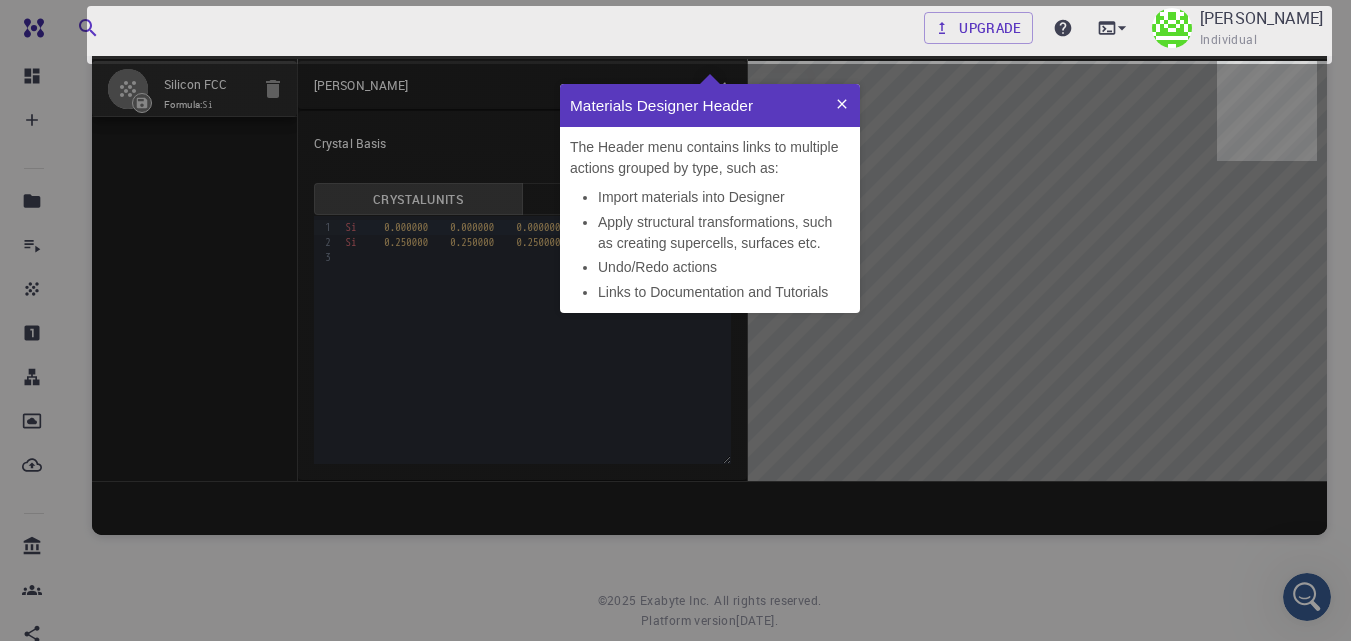 click at bounding box center (842, 105) 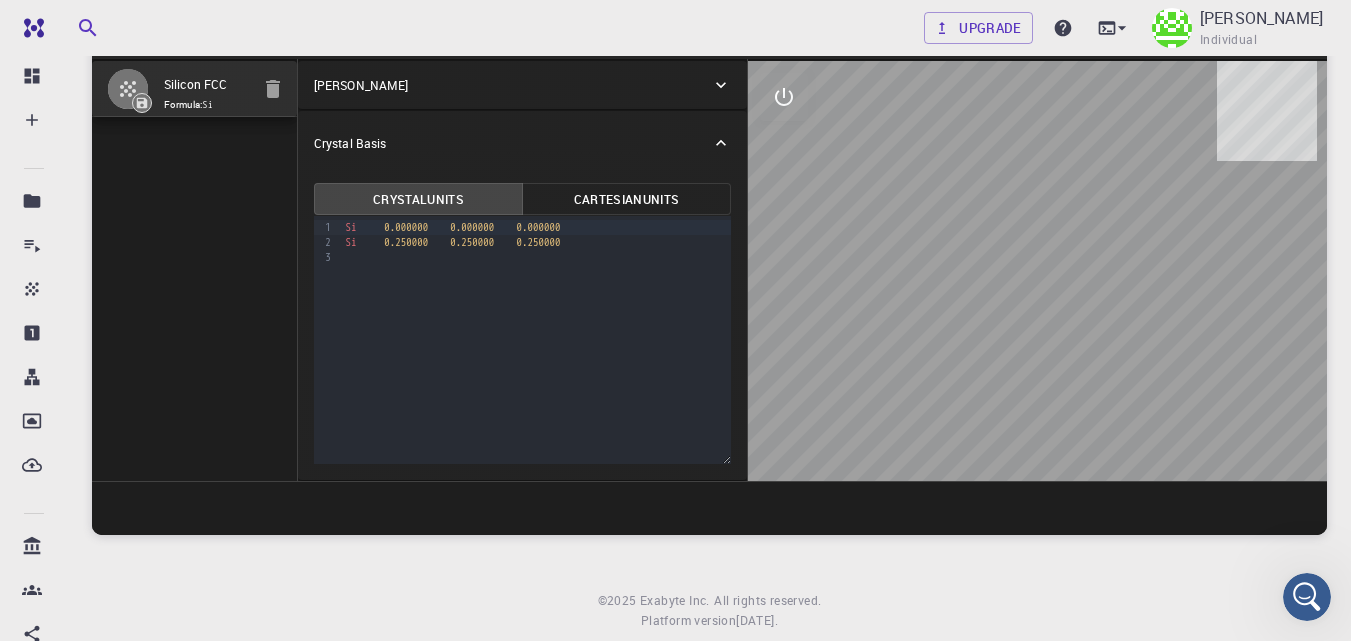 click on "Crystal Basis" at bounding box center (512, 143) 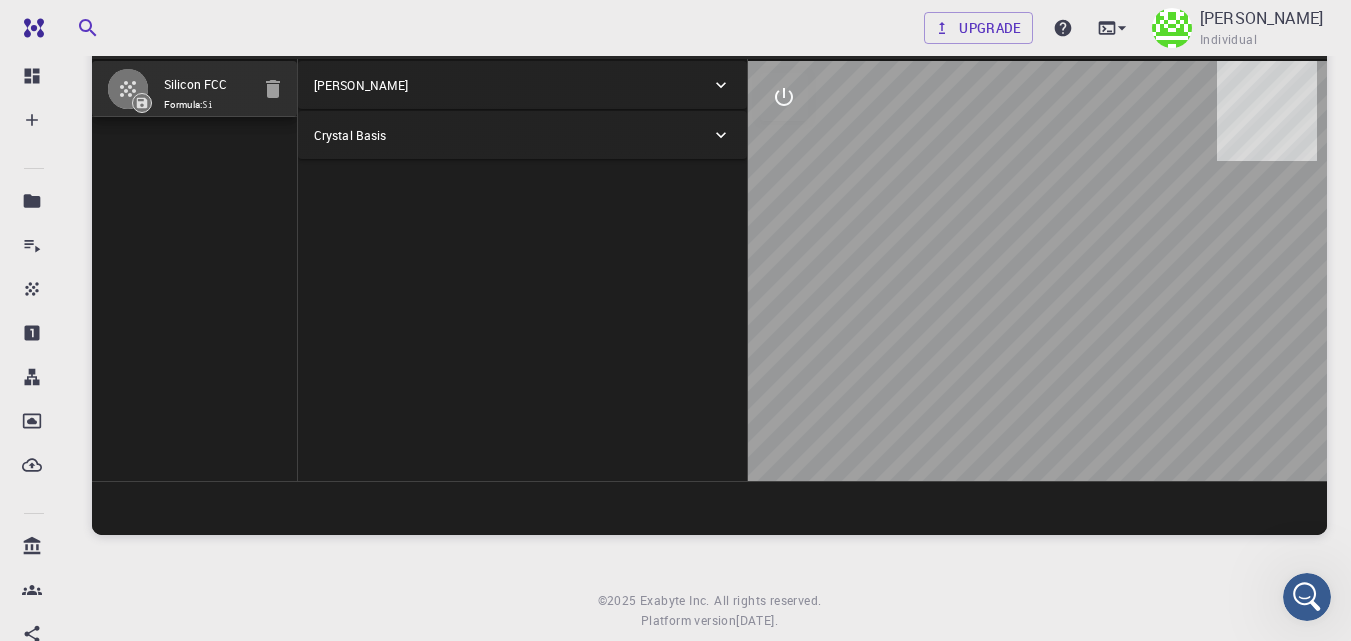 click on "Crystal Basis" at bounding box center (522, 135) 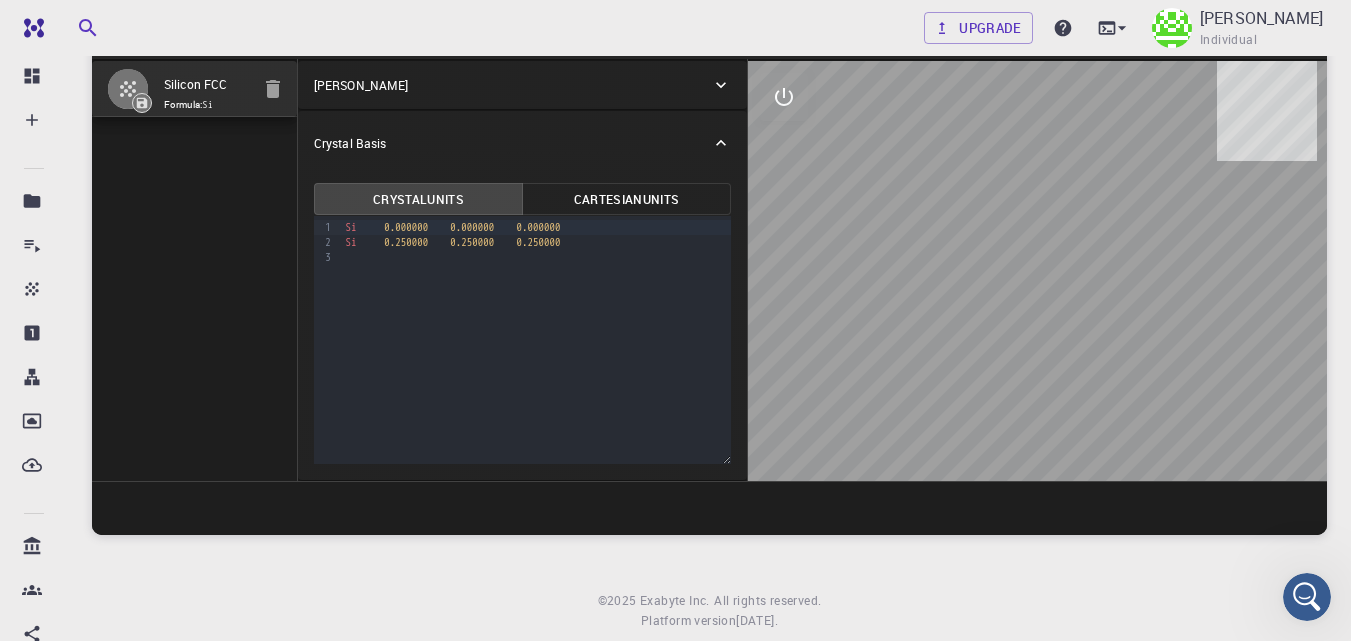 click 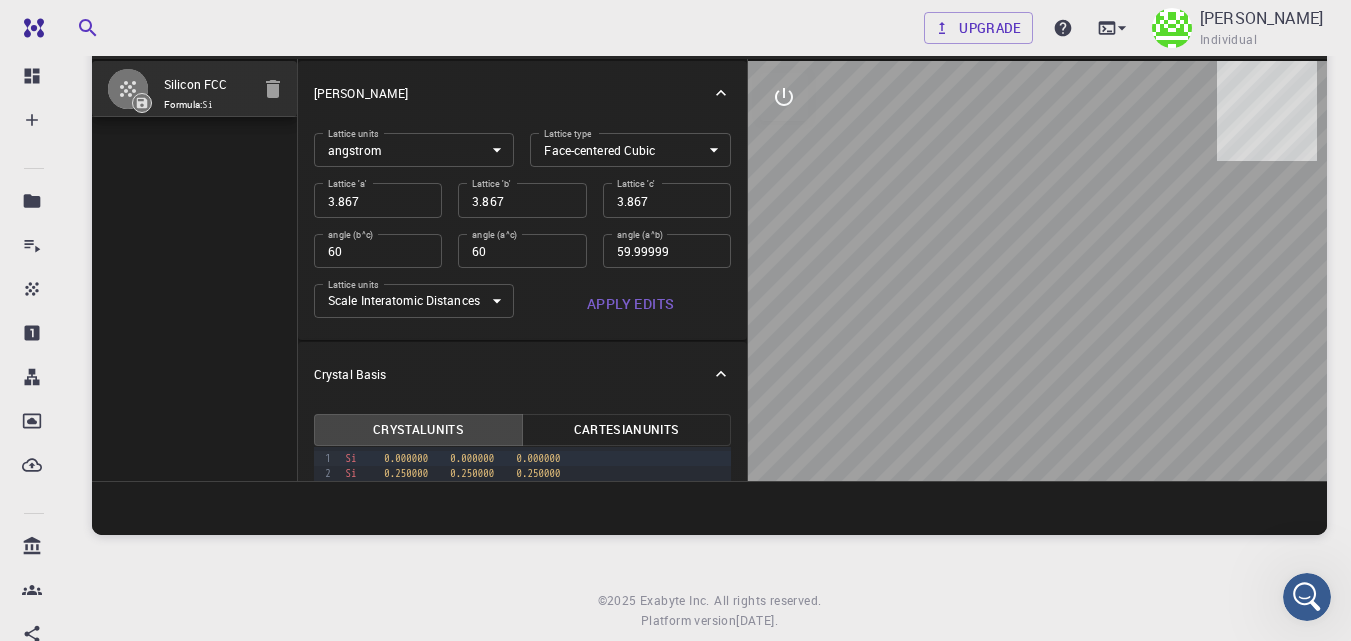 click on "Free Dashboard Create New Job New Material Create Material Upload File Import from Bank Import from 3rd Party New Workflow New Project Projects Jobs Materials Properties Workflows Dropbox External Uploads Bank Materials Workflows Accounts Shared with me Shared publicly Shared externally Documentation Contact Support Compute load: Low Upgrade [PERSON_NAME] Individual Home [PERSON_NAME] Materials - New Material Input/Output Edit View Advanced Help Silicon FCC Formula:  Si Crystal Lattice Lattice units angstrom angstrom Lattice units Lattice type Face-centered Cubic FCC Lattice type Lattice 'a' 3.867 Lattice 'a' Lattice 'b' 3.867 Lattice 'b' Lattice 'c' 3.867 Lattice 'c' angle (b^c) 60 angle (b^c) angle (a^c) 60 angle (a^c) angle (a^b) 59.99999 angle (a^b) Lattice units Scale Interatomic Distances 0 Lattice units Apply Edits Crystal Basis Crystal  Units Cartesian  Units 9 1 2 3 › Si       0.000000      0.000000      0.000000   Si       0.250000      0.250000        ." at bounding box center [675, 294] 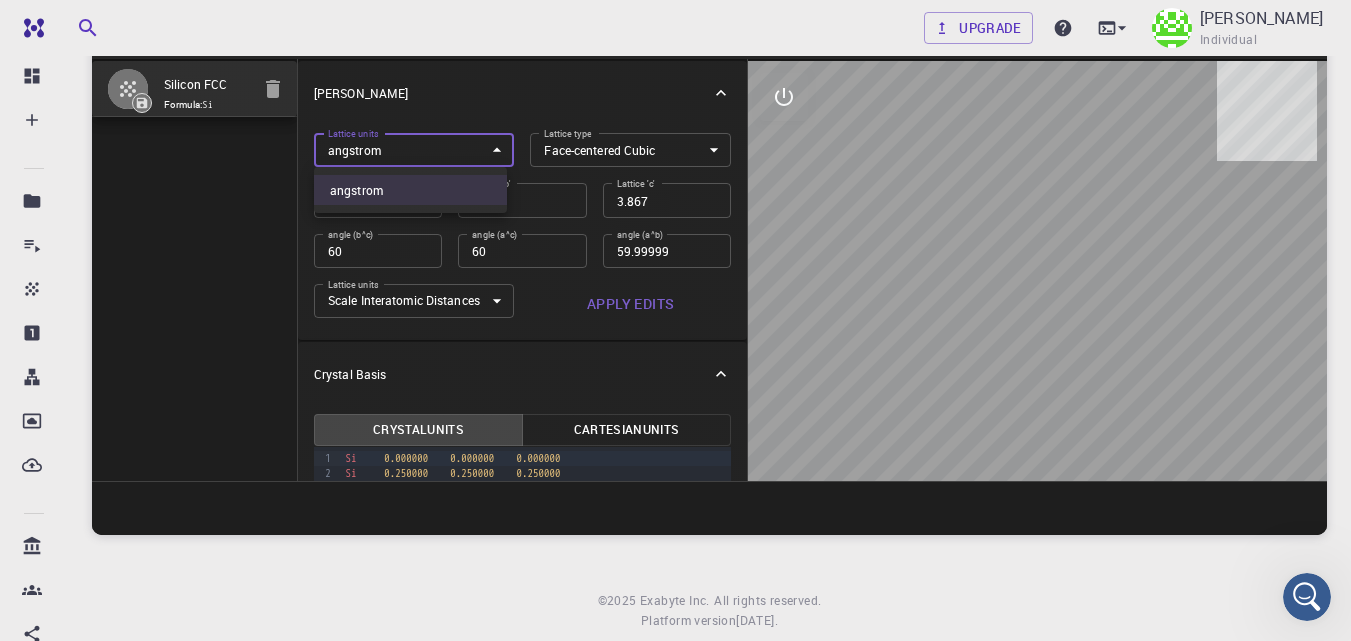 click at bounding box center [675, 320] 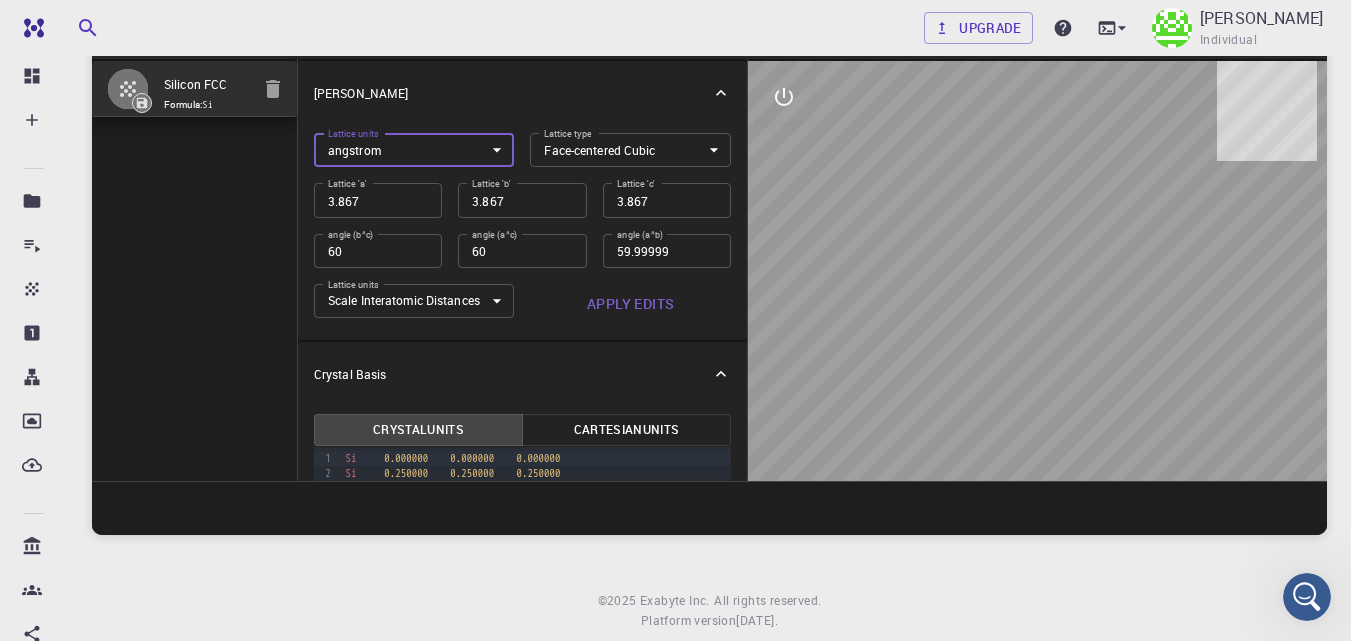 click on "Free Dashboard Create New Job New Material Create Material Upload File Import from Bank Import from 3rd Party New Workflow New Project Projects Jobs Materials Properties Workflows Dropbox External Uploads Bank Materials Workflows Accounts Shared with me Shared publicly Shared externally Documentation Contact Support Compute load: Low Upgrade [PERSON_NAME] Individual Home [PERSON_NAME] Materials - New Material Input/Output Edit View Advanced Help Silicon FCC Formula:  Si Crystal Lattice Lattice units angstrom angstrom Lattice units Lattice type Face-centered Cubic FCC Lattice type Lattice 'a' 3.867 Lattice 'a' Lattice 'b' 3.867 Lattice 'b' Lattice 'c' 3.867 Lattice 'c' angle (b^c) 60 angle (b^c) angle (a^c) 60 angle (a^c) angle (a^b) 59.99999 angle (a^b) Lattice units Scale Interatomic Distances 0 Lattice units Apply Edits Crystal Basis Crystal  Units Cartesian  Units 9 1 2 3 › Si       0.000000      0.000000      0.000000   Si       0.250000      0.250000        ." at bounding box center (675, 294) 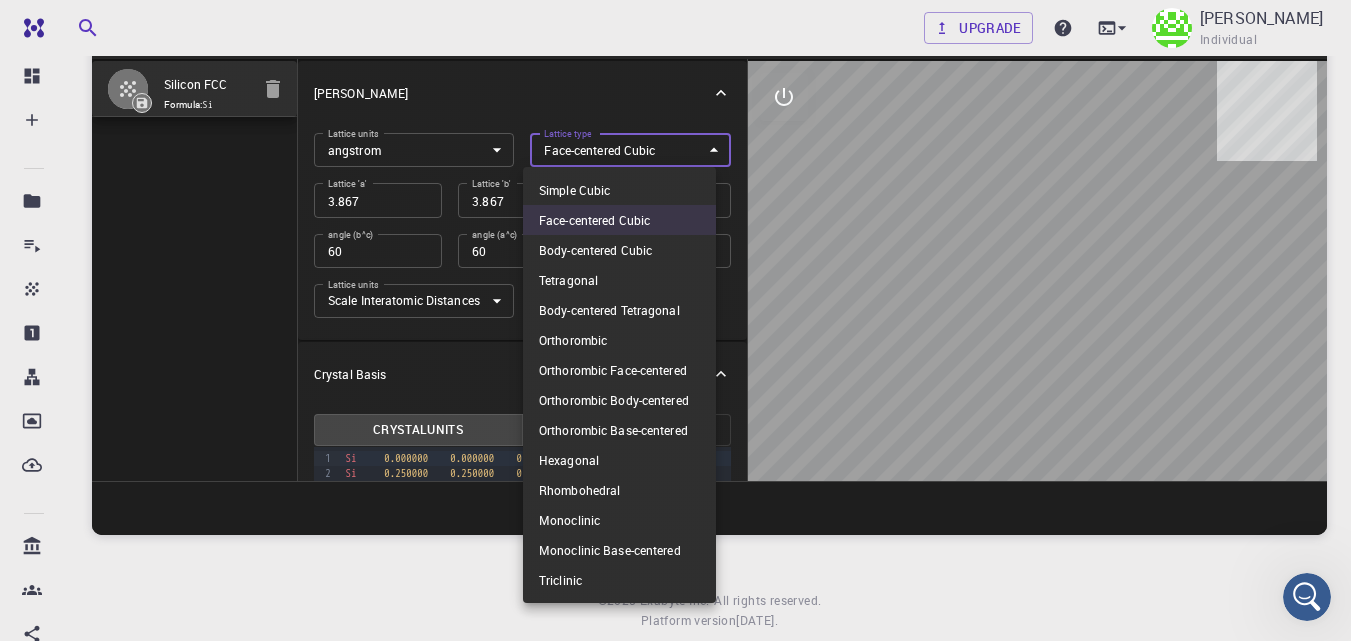 click at bounding box center (675, 320) 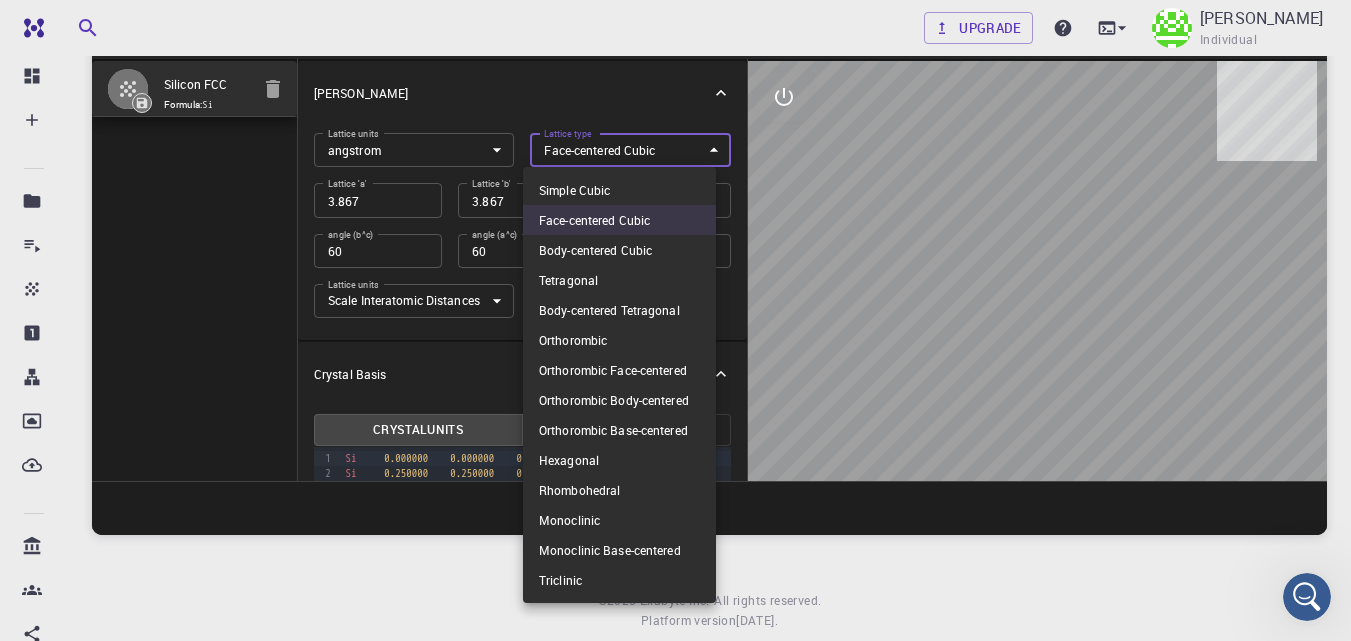 click on "Free Dashboard Create New Job New Material Create Material Upload File Import from Bank Import from 3rd Party New Workflow New Project Projects Jobs Materials Properties Workflows Dropbox External Uploads Bank Materials Workflows Accounts Shared with me Shared publicly Shared externally Documentation Contact Support Compute load: Low Upgrade [PERSON_NAME] Individual Home [PERSON_NAME] Materials - New Material Input/Output Edit View Advanced Help Silicon FCC Formula:  Si Crystal Lattice Lattice units angstrom angstrom Lattice units Lattice type Face-centered Cubic FCC Lattice type Lattice 'a' 3.867 Lattice 'a' Lattice 'b' 3.867 Lattice 'b' Lattice 'c' 3.867 Lattice 'c' angle (b^c) 60 angle (b^c) angle (a^c) 60 angle (a^c) angle (a^b) 59.99999 angle (a^b) Lattice units Scale Interatomic Distances 0 Lattice units Apply Edits Crystal Basis Crystal  Units Cartesian  Units 9 1 2 3 › Si       0.000000      0.000000      0.000000   Si       0.250000      0.250000        ." at bounding box center [675, 294] 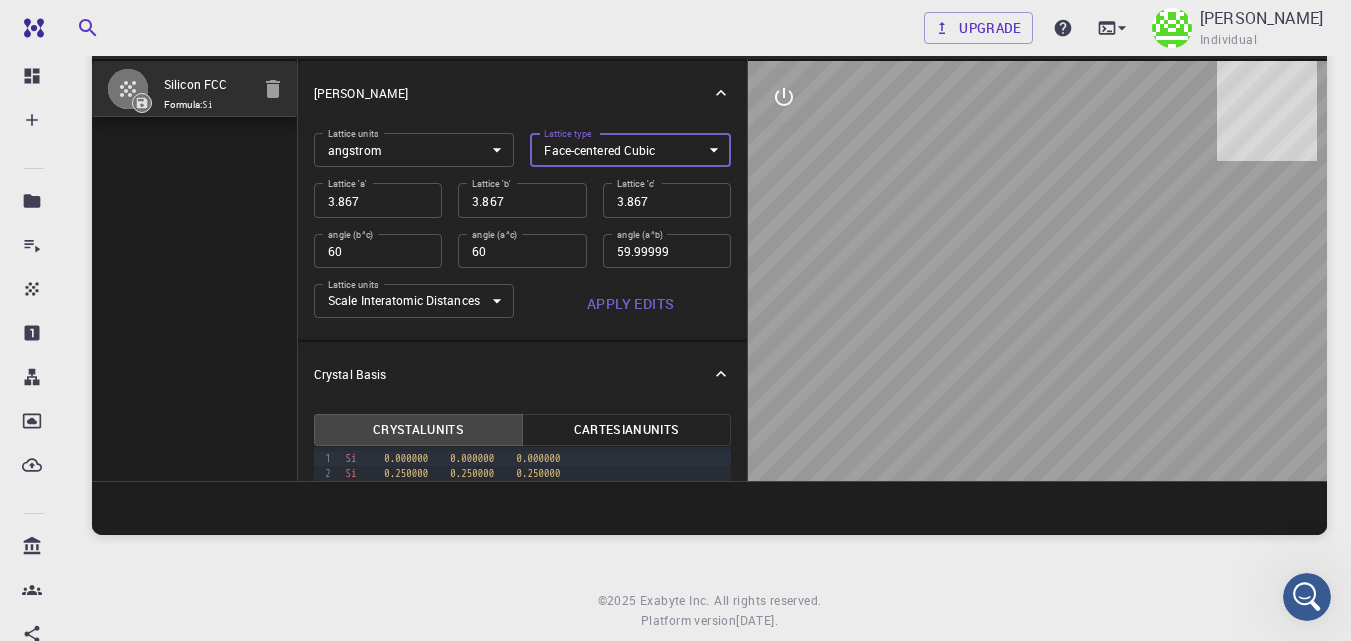 click on "Free Dashboard Create New Job New Material Create Material Upload File Import from Bank Import from 3rd Party New Workflow New Project Projects Jobs Materials Properties Workflows Dropbox External Uploads Bank Materials Workflows Accounts Shared with me Shared publicly Shared externally Documentation Contact Support Compute load: Low Upgrade [PERSON_NAME] Individual Home [PERSON_NAME] Materials - New Material Input/Output Edit View Advanced Help Silicon FCC Formula:  Si Crystal Lattice Lattice units angstrom angstrom Lattice units Lattice type Face-centered Cubic FCC Lattice type Lattice 'a' 3.867 Lattice 'a' Lattice 'b' 3.867 Lattice 'b' Lattice 'c' 3.867 Lattice 'c' angle (b^c) 60 angle (b^c) angle (a^c) 60 angle (a^c) angle (a^b) 59.99999 angle (a^b) Lattice units Scale Interatomic Distances 0 Lattice units Apply Edits Crystal Basis Crystal  Units Cartesian  Units 9 1 2 3 › Si       0.000000      0.000000      0.000000   Si       0.250000      0.250000        ." at bounding box center (675, 294) 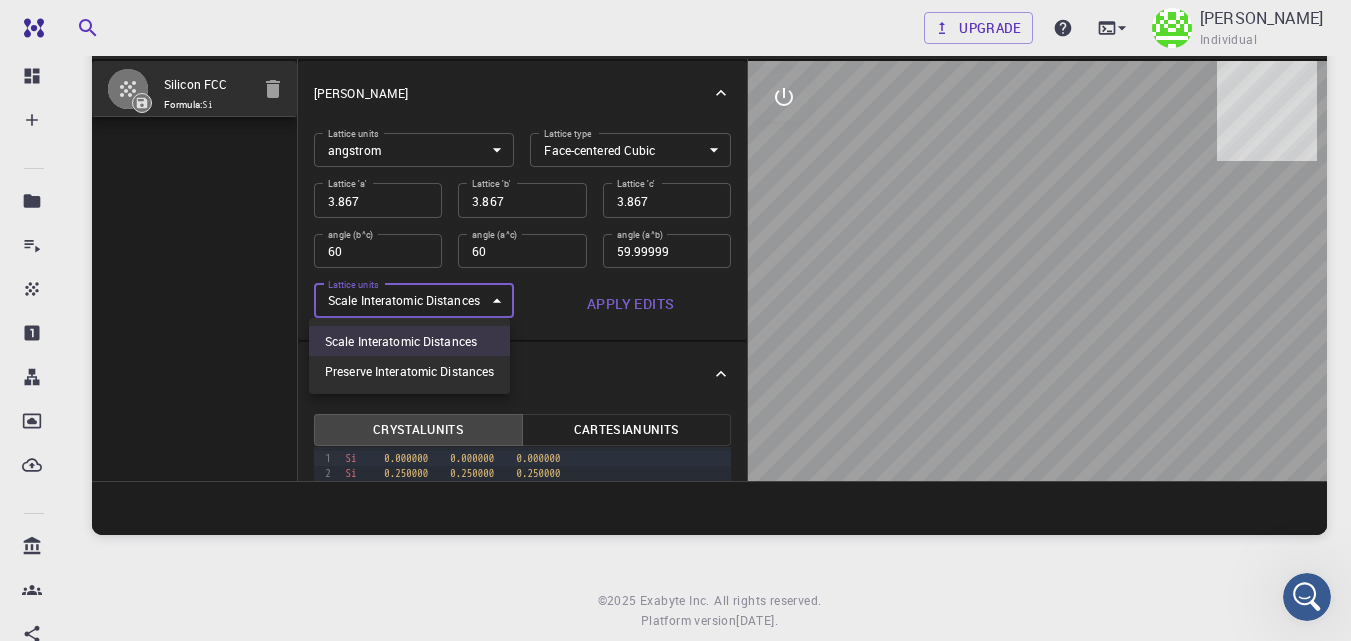 click at bounding box center (675, 320) 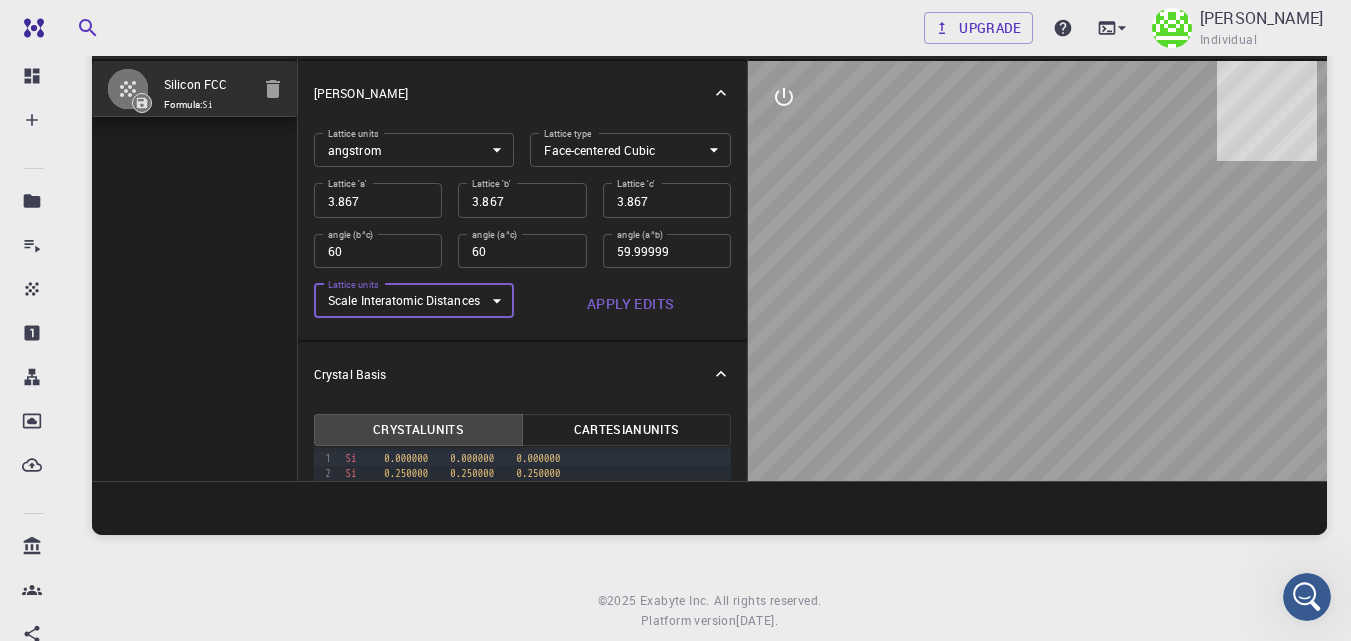 click on "Apply Edits" at bounding box center [630, 304] 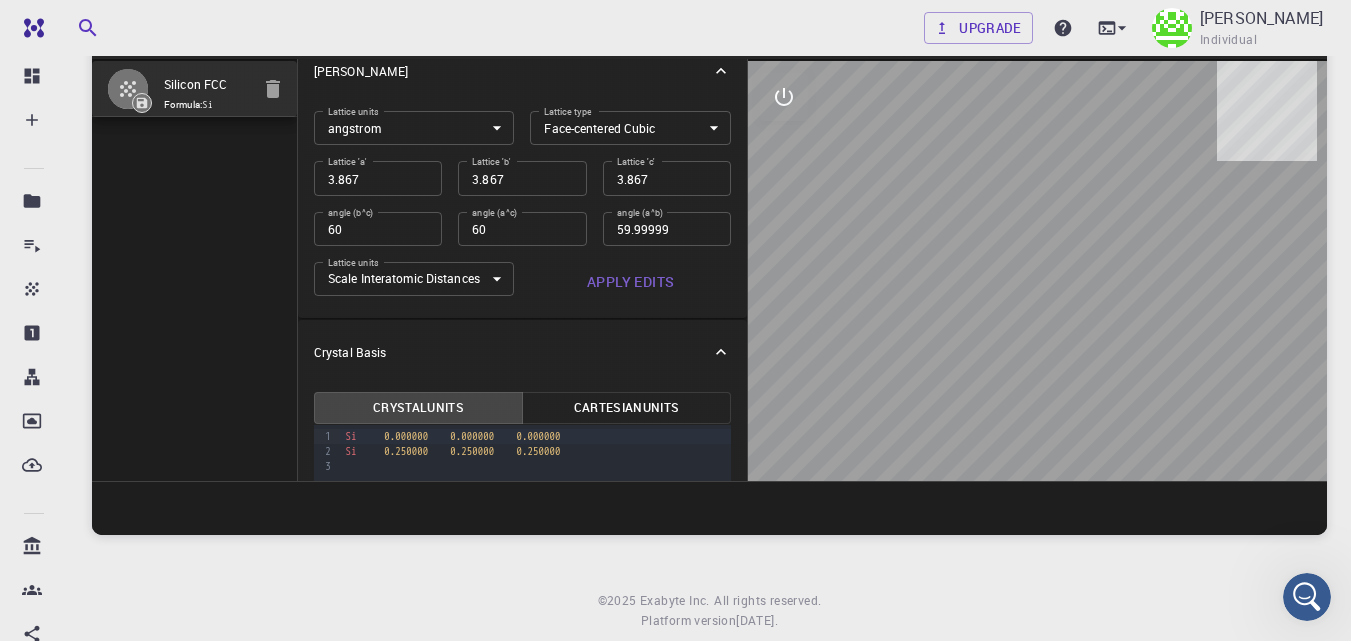 scroll, scrollTop: 0, scrollLeft: 0, axis: both 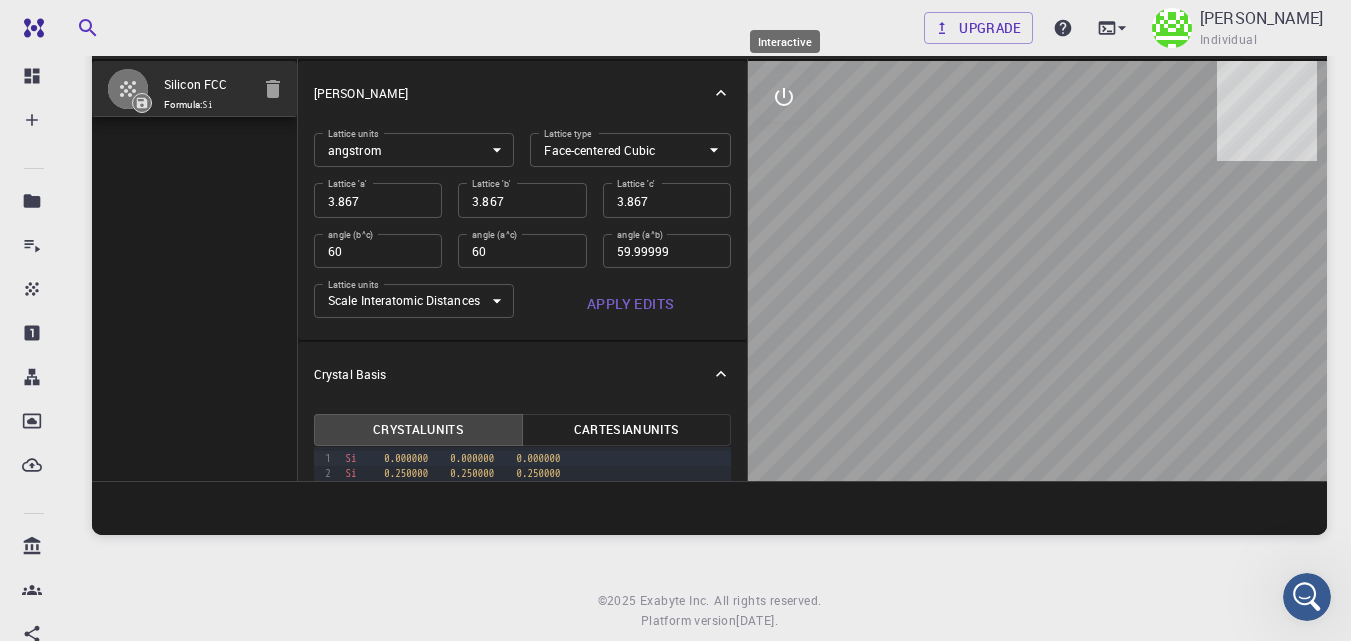 click at bounding box center (784, 97) 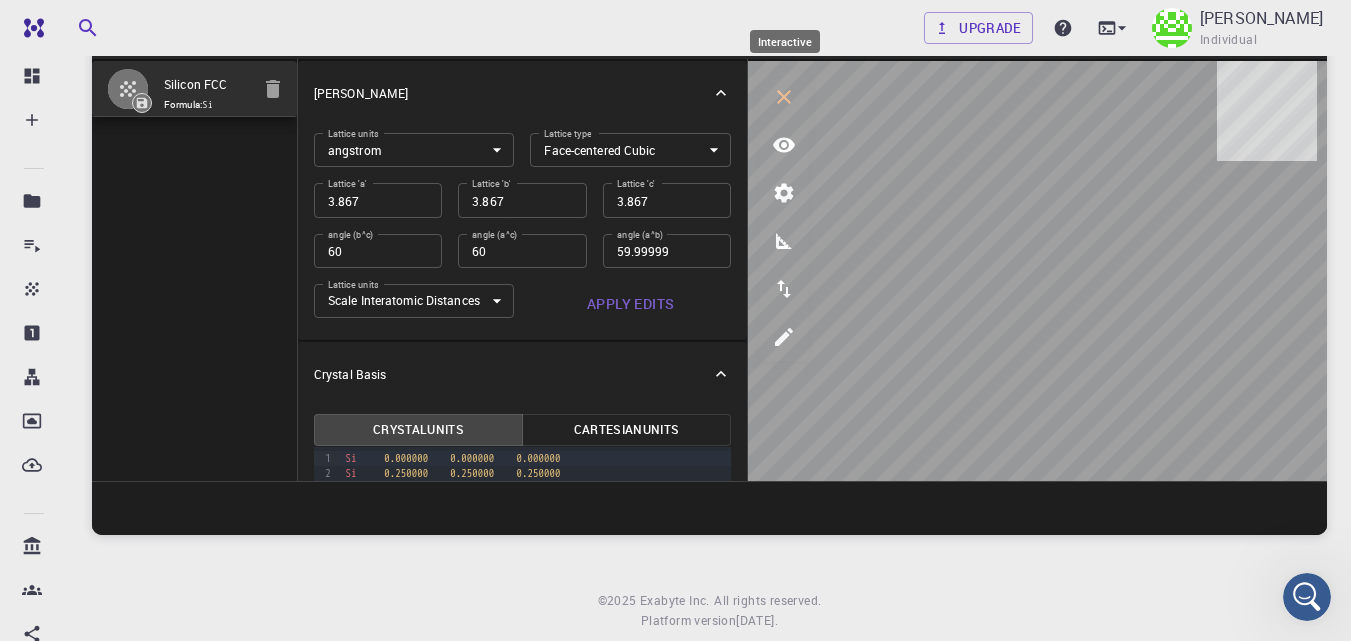 click 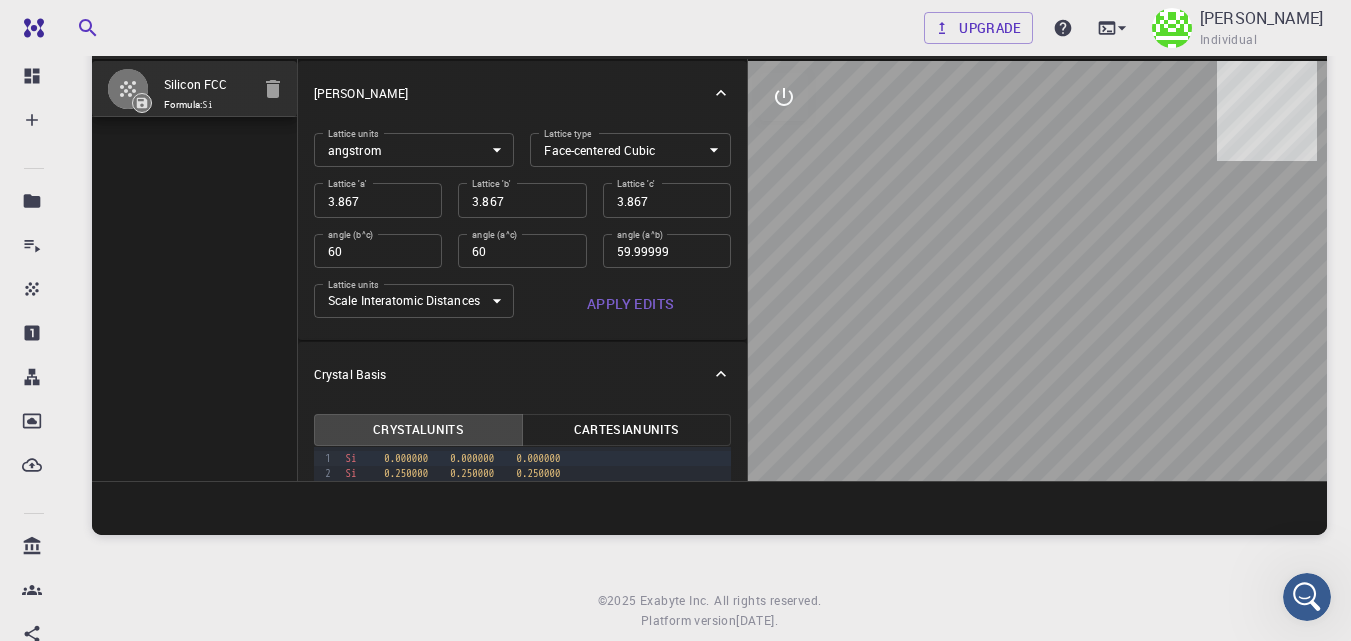 drag, startPoint x: 1055, startPoint y: 247, endPoint x: 950, endPoint y: 312, distance: 123.49089 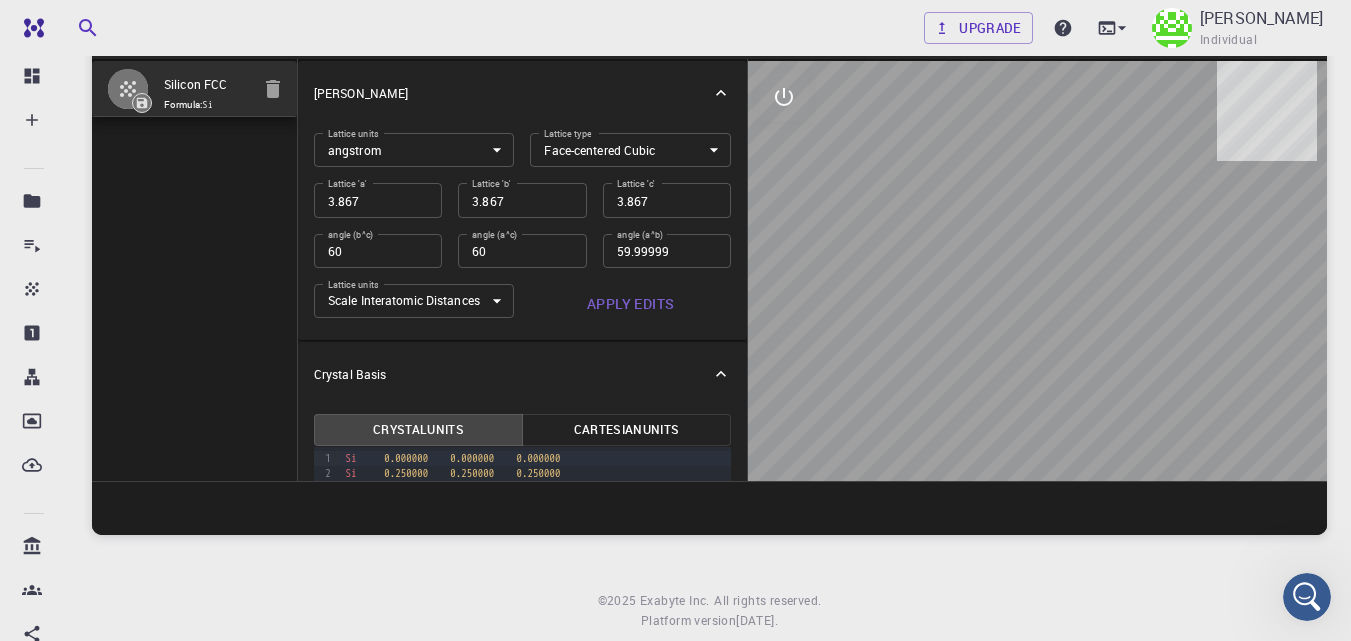 click at bounding box center [1037, 271] 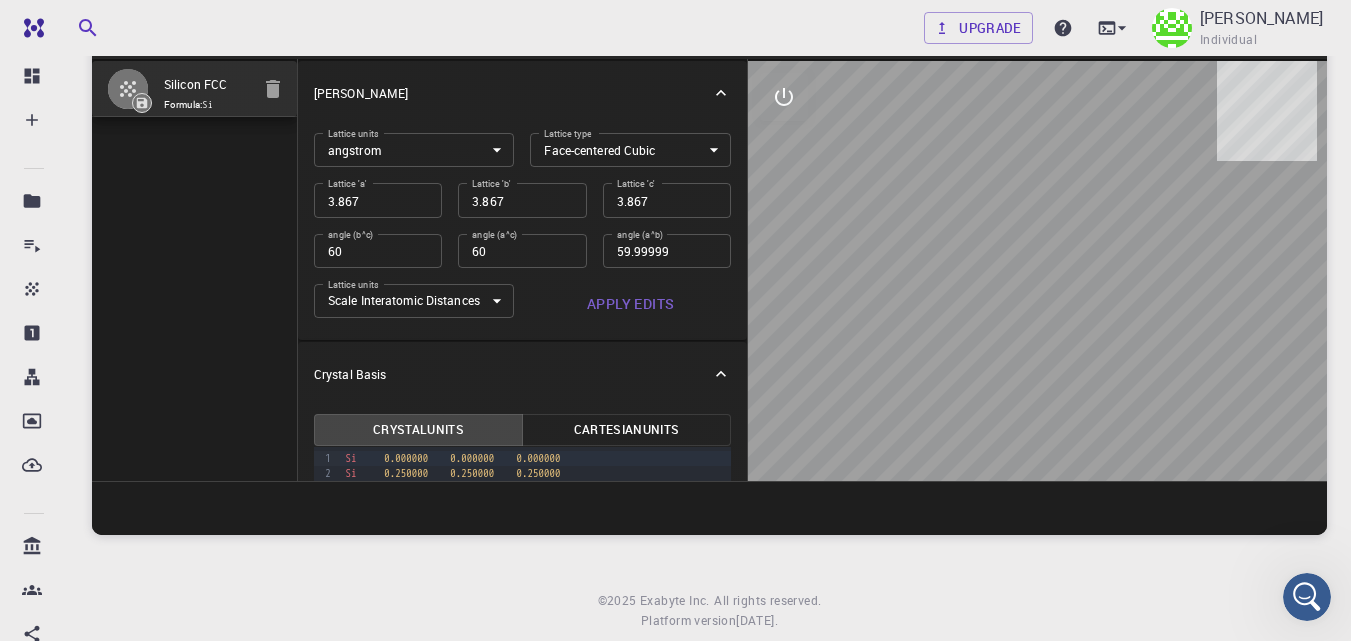 click on "Upgrade [PERSON_NAME] Individual" at bounding box center (709, 28) 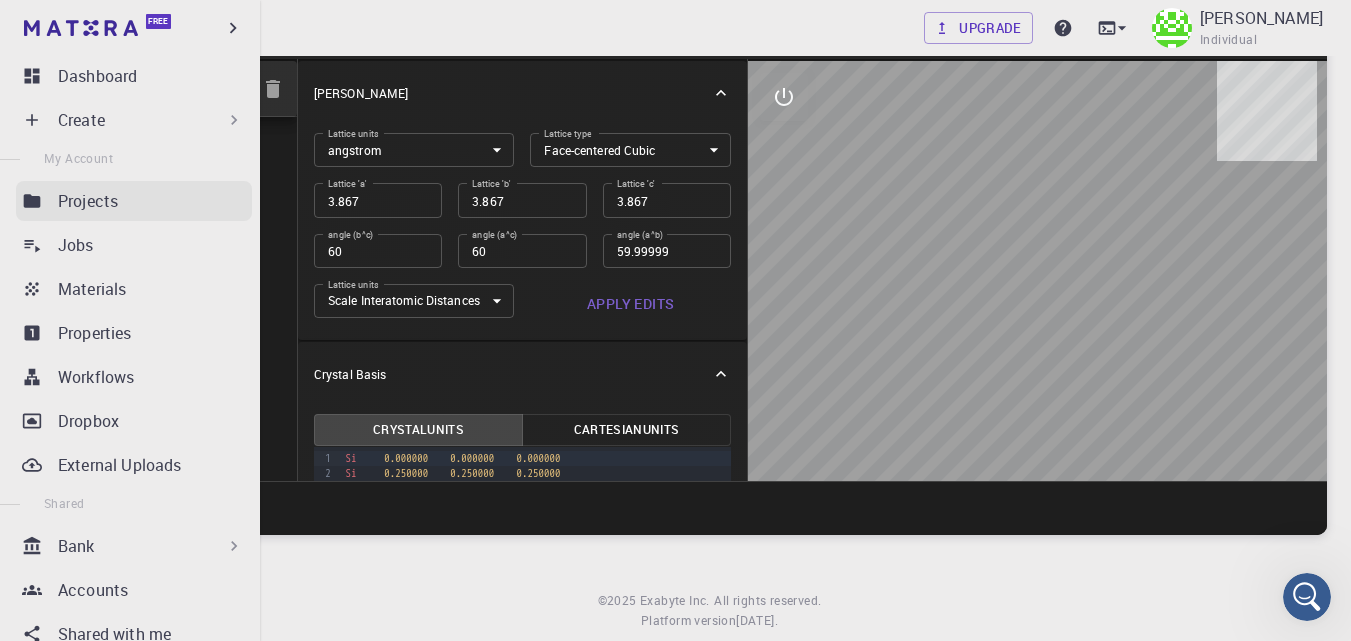 click 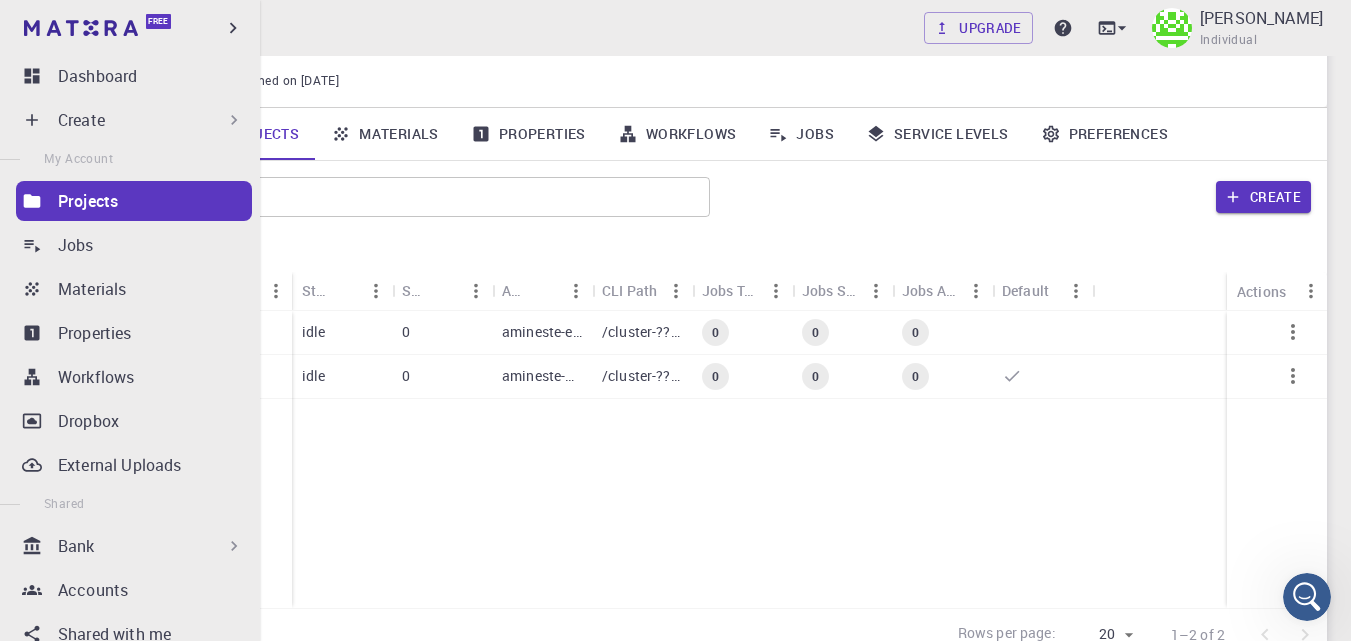 click on "External Default idle 0 amineste-external /cluster-???-home/amineste/amineste-external 0 0 0 idle 0 amineste-default /cluster-???-home/amineste/amineste-default 0 0 0" at bounding box center [709, 459] 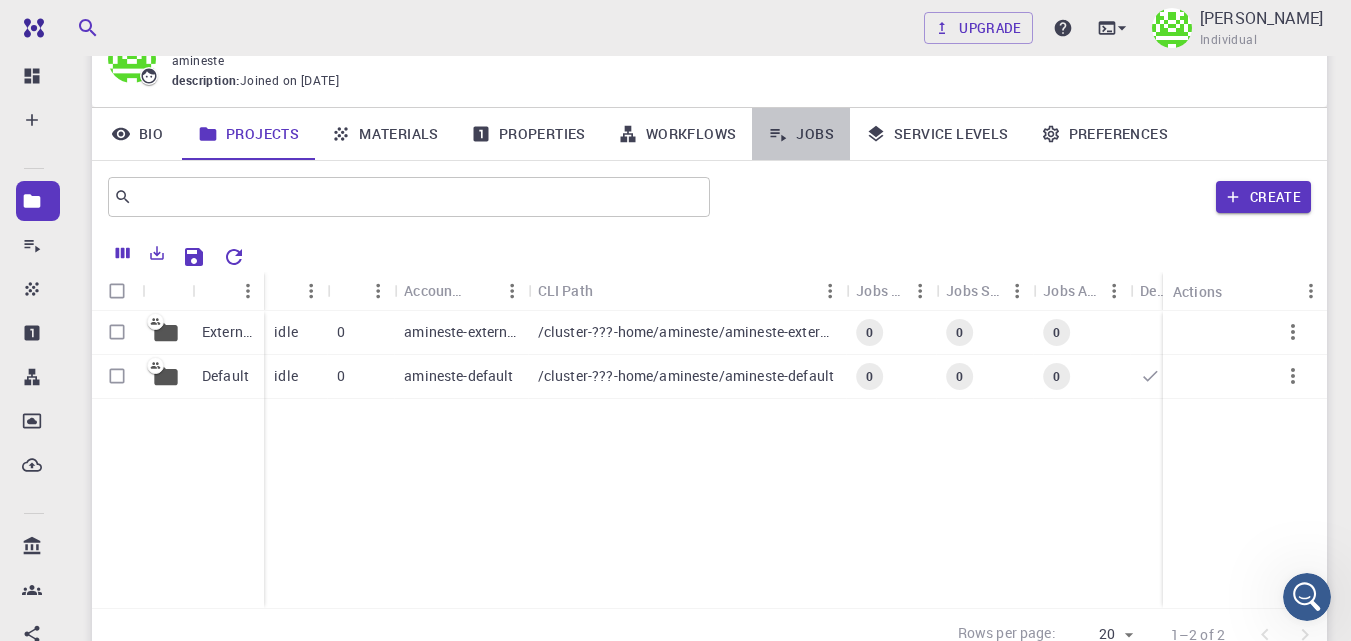 click on "Jobs" at bounding box center [801, 134] 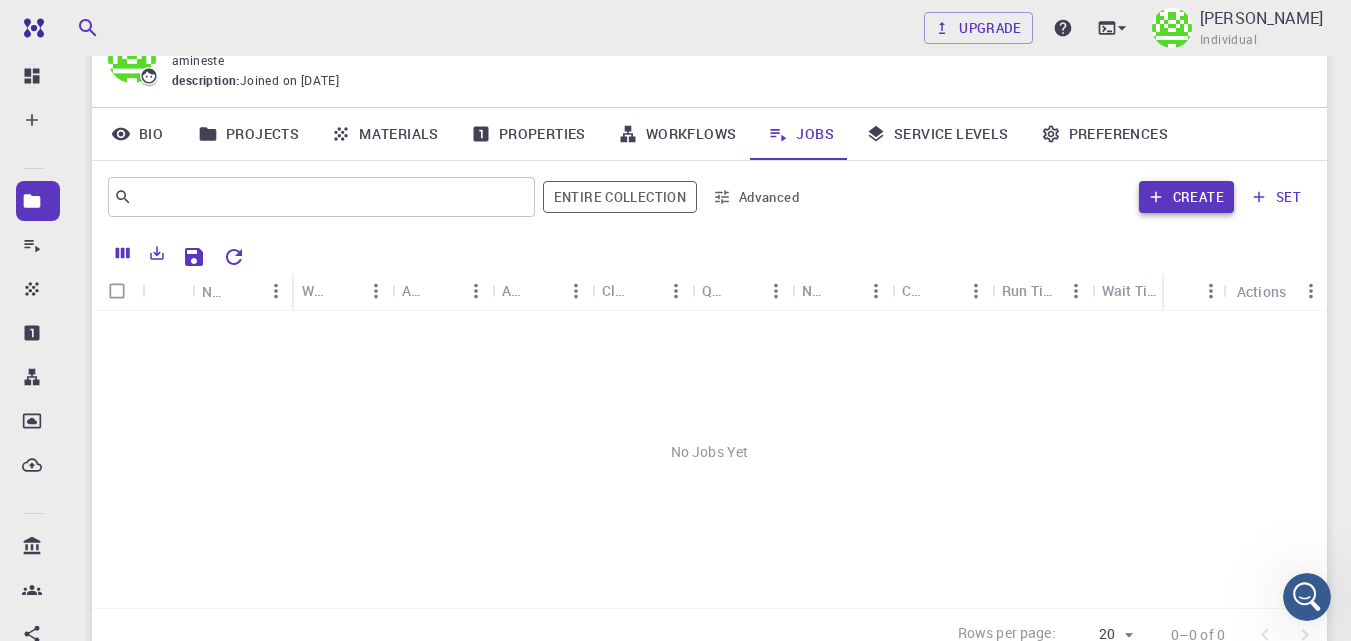 click on "Create" at bounding box center (1186, 197) 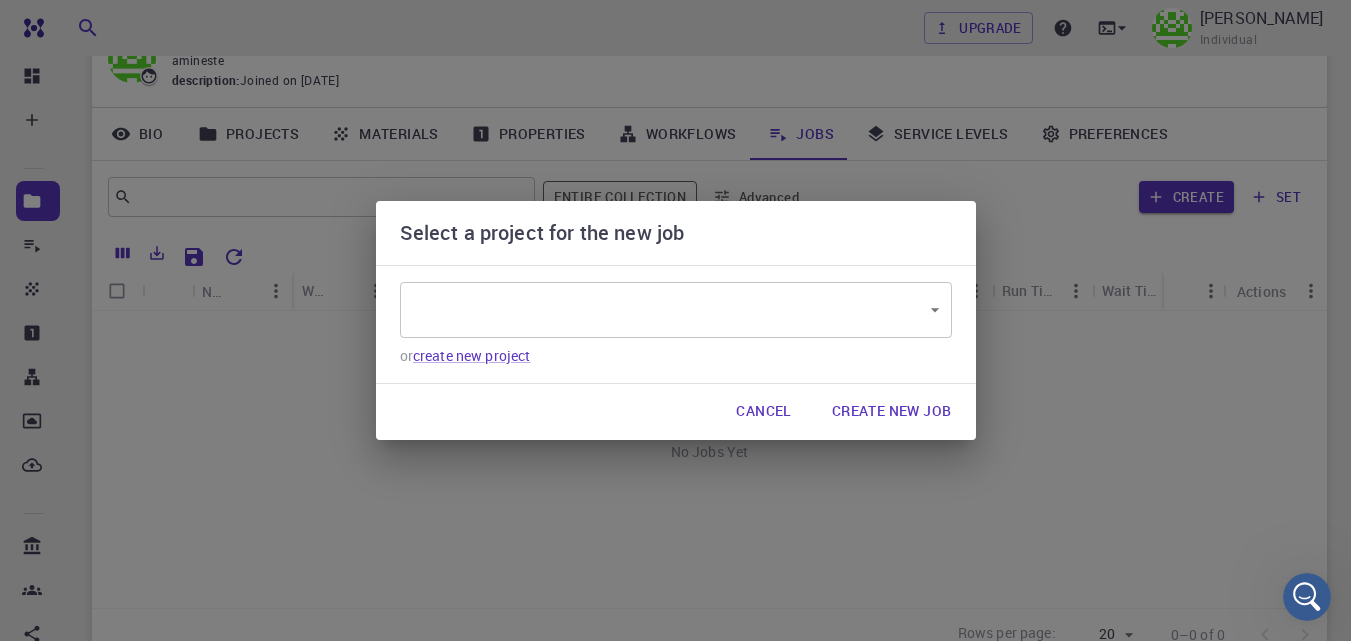 type on "jm4i2yHNzg2FDytvv" 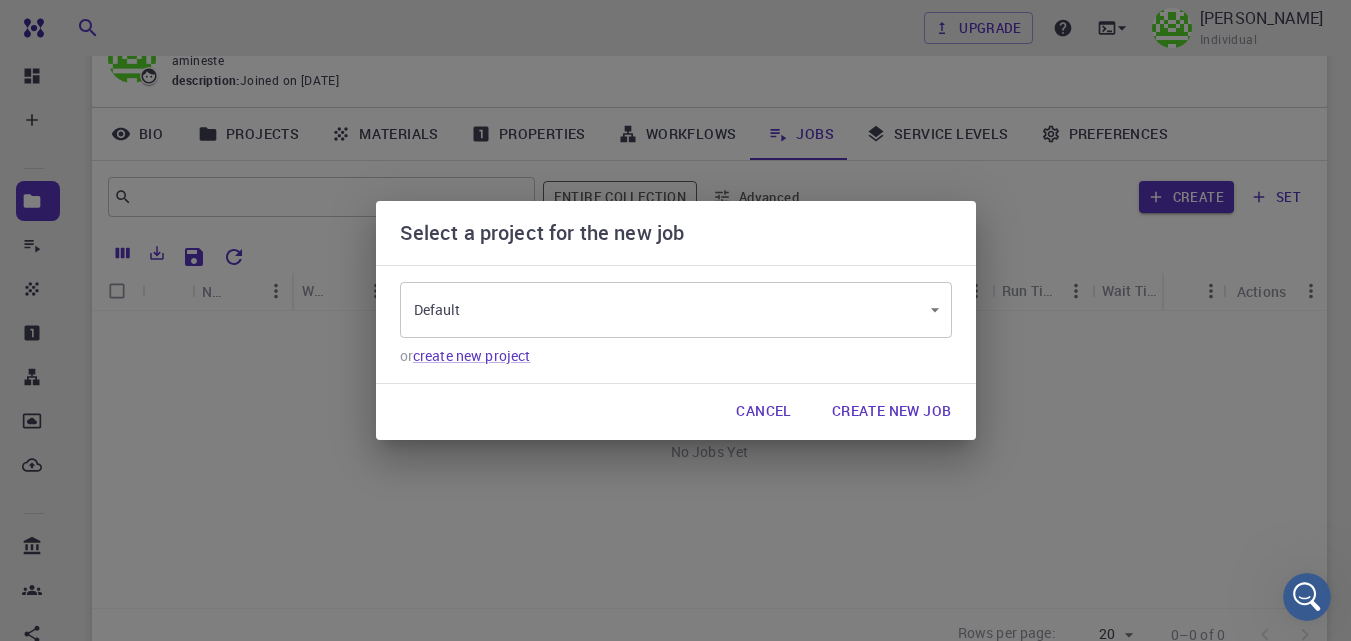 click on "Create New Job" at bounding box center (892, 412) 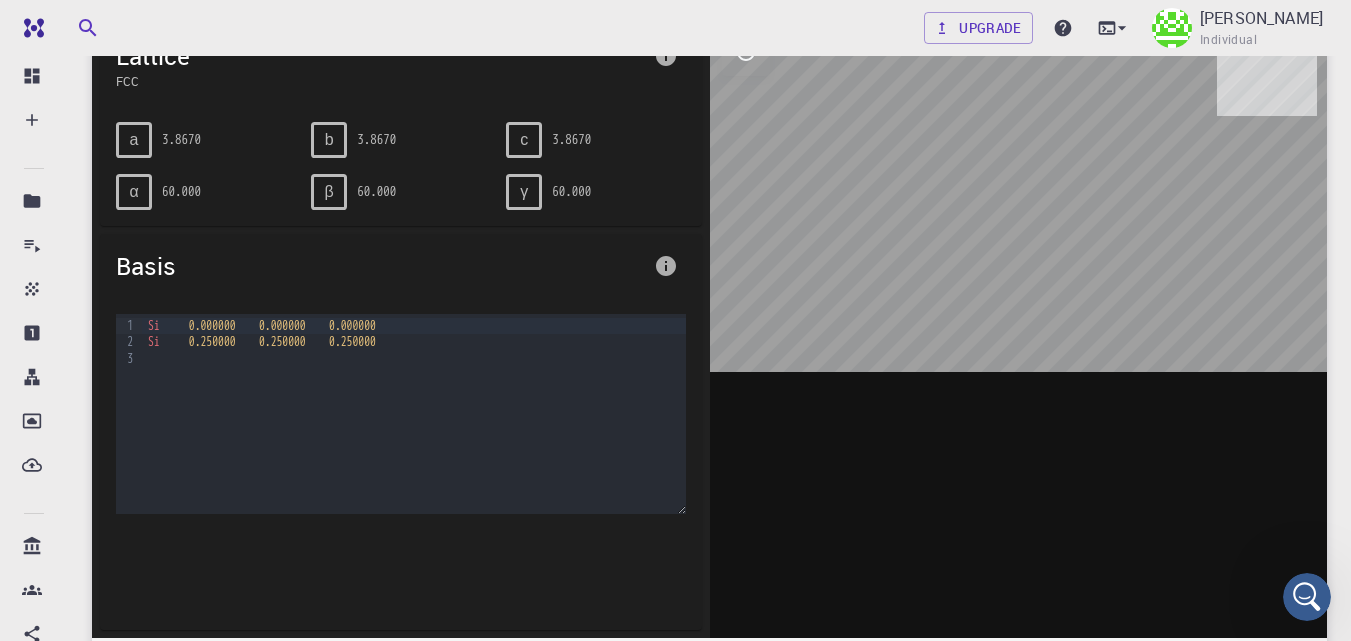 scroll, scrollTop: 309, scrollLeft: 0, axis: vertical 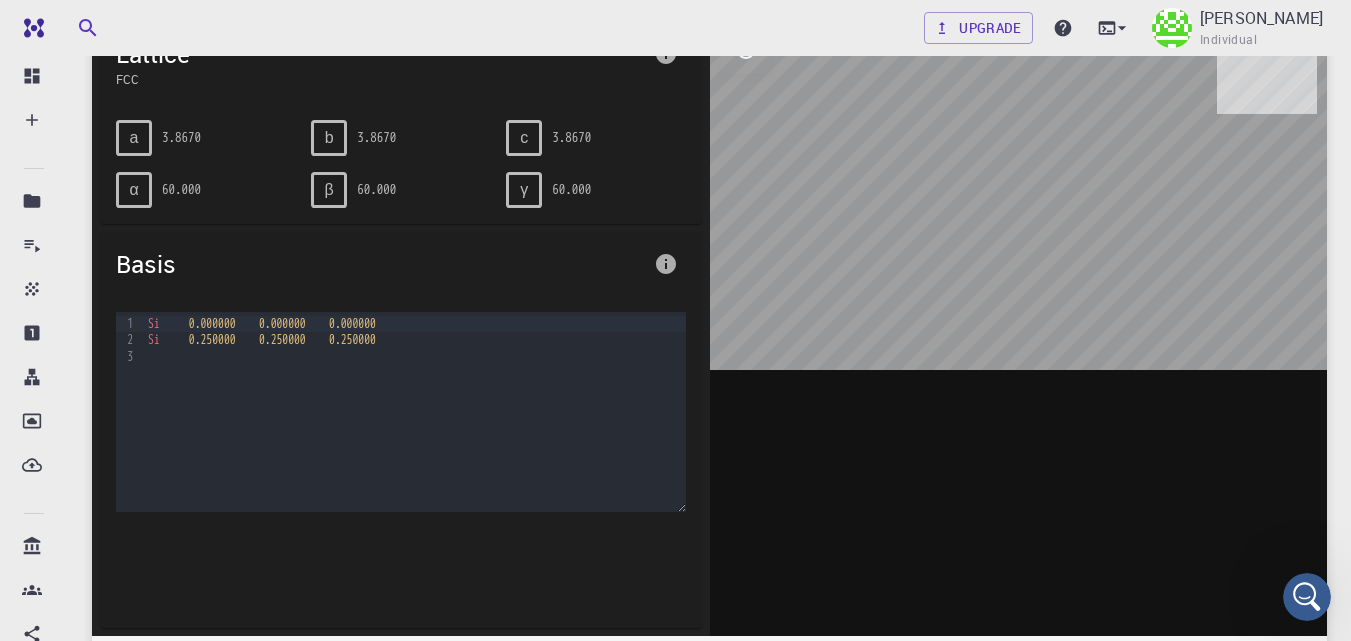 click on "α" at bounding box center (134, 190) 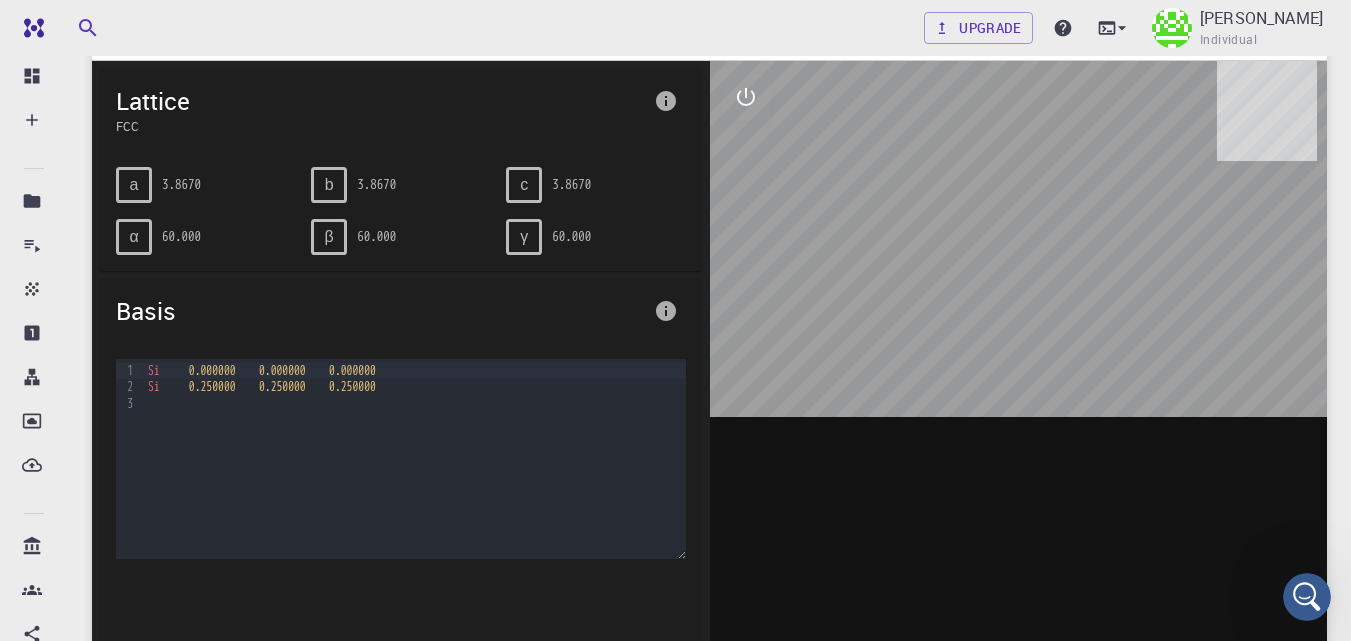 scroll, scrollTop: 0, scrollLeft: 0, axis: both 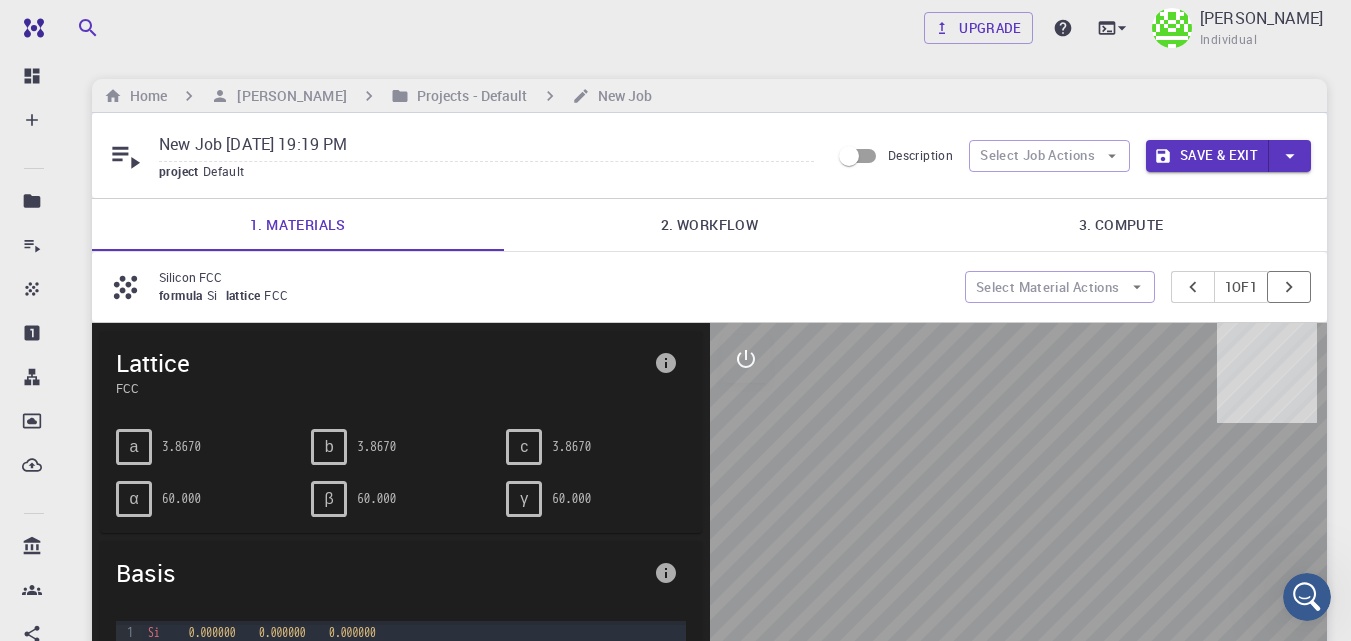 click 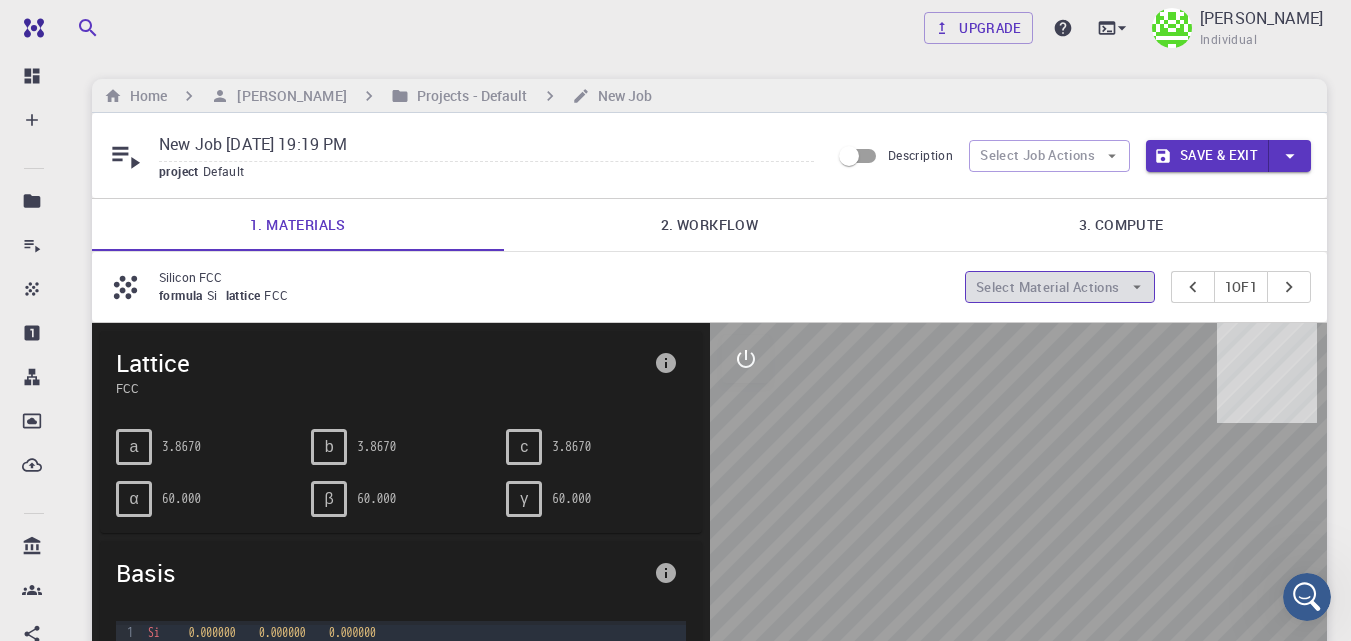 click on "Select Material Actions" at bounding box center (1060, 287) 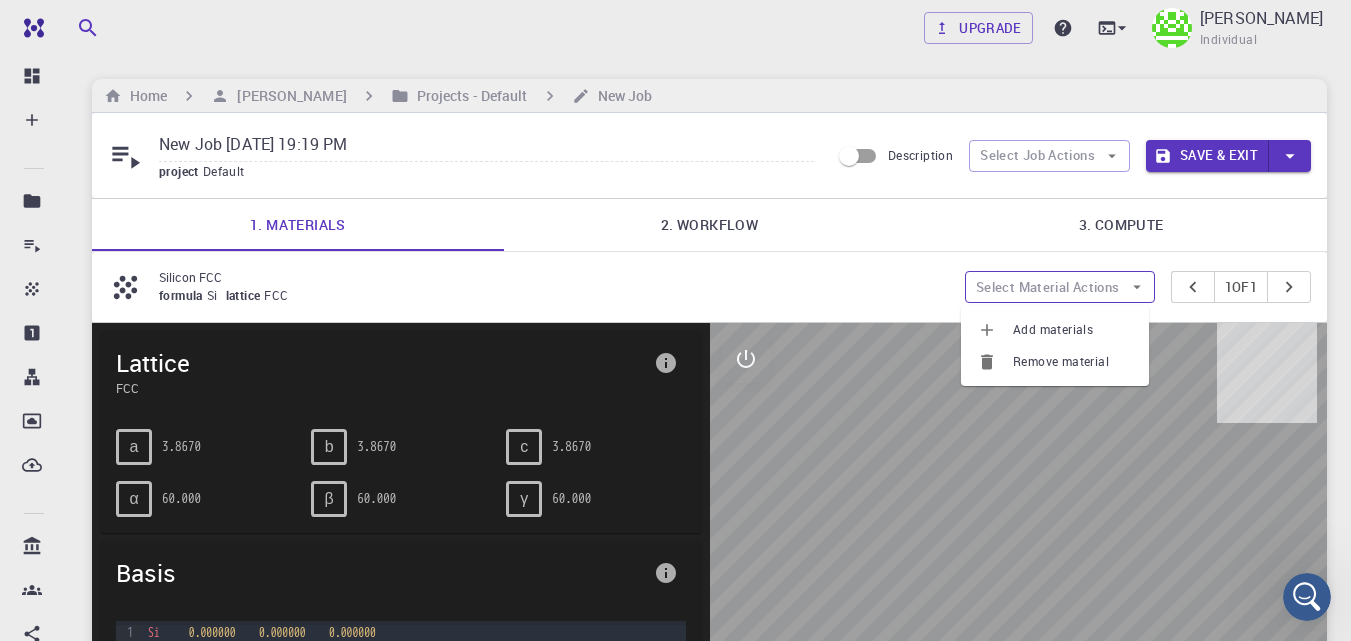 click on "Select Material Actions" at bounding box center (1060, 287) 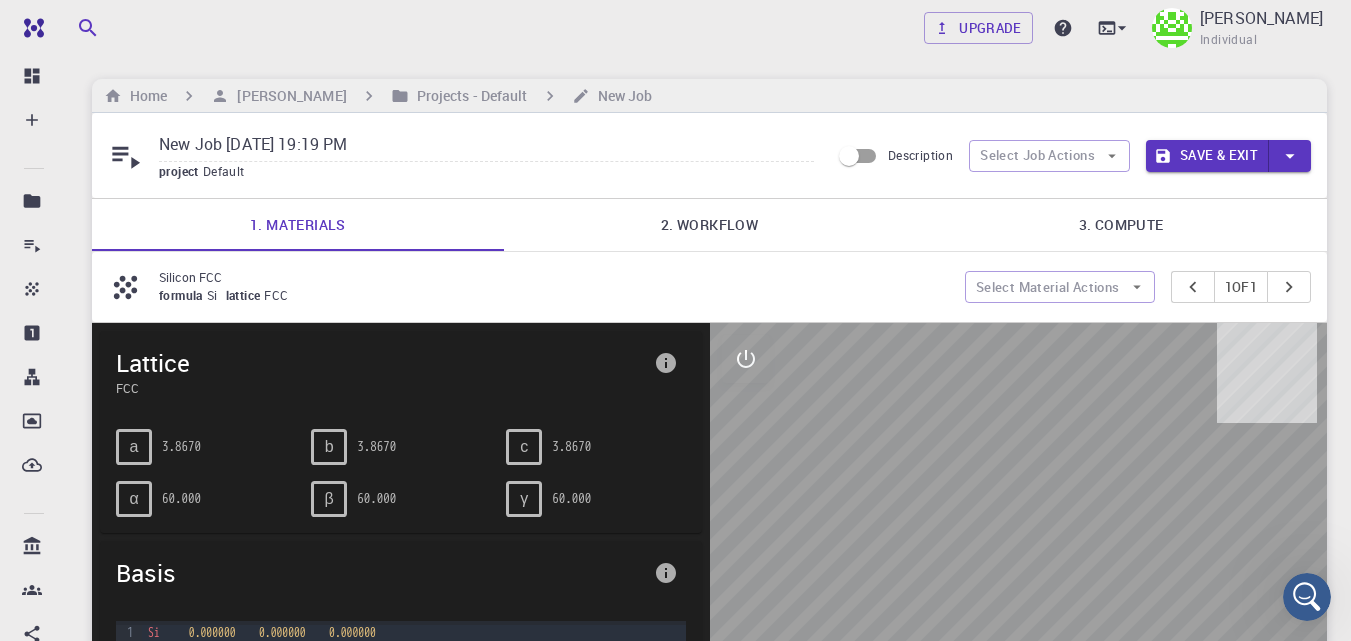 click on "2. Workflow" at bounding box center [710, 225] 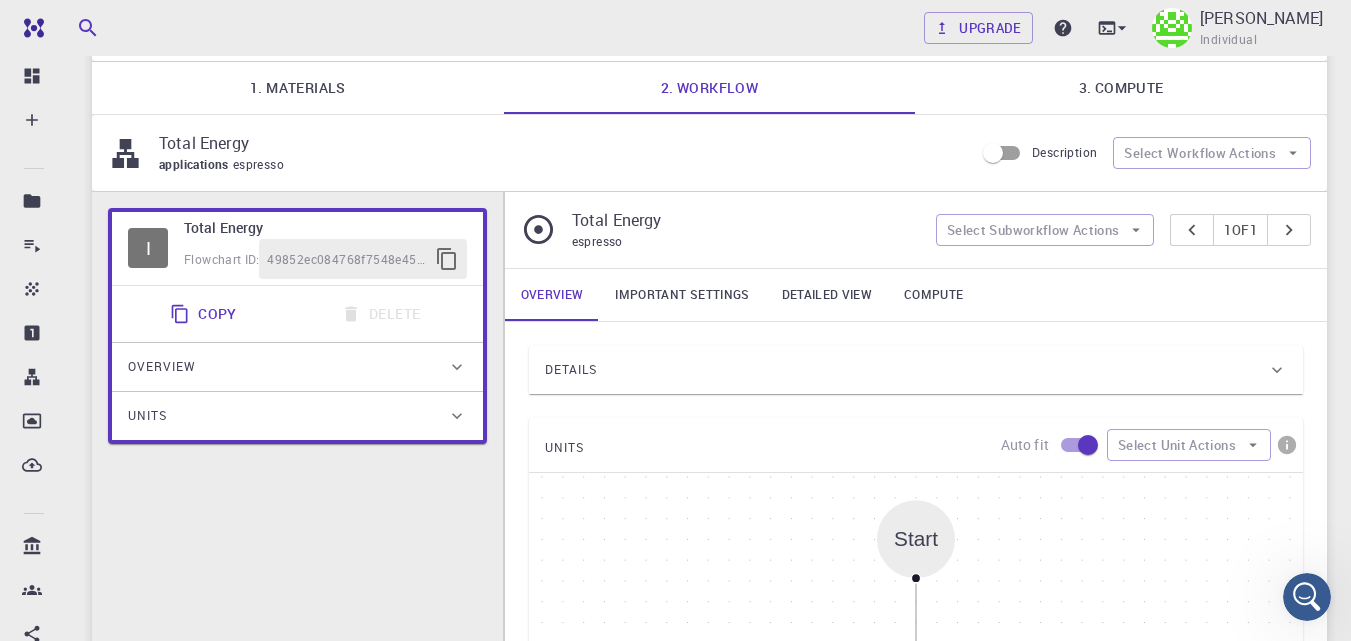 scroll, scrollTop: 134, scrollLeft: 0, axis: vertical 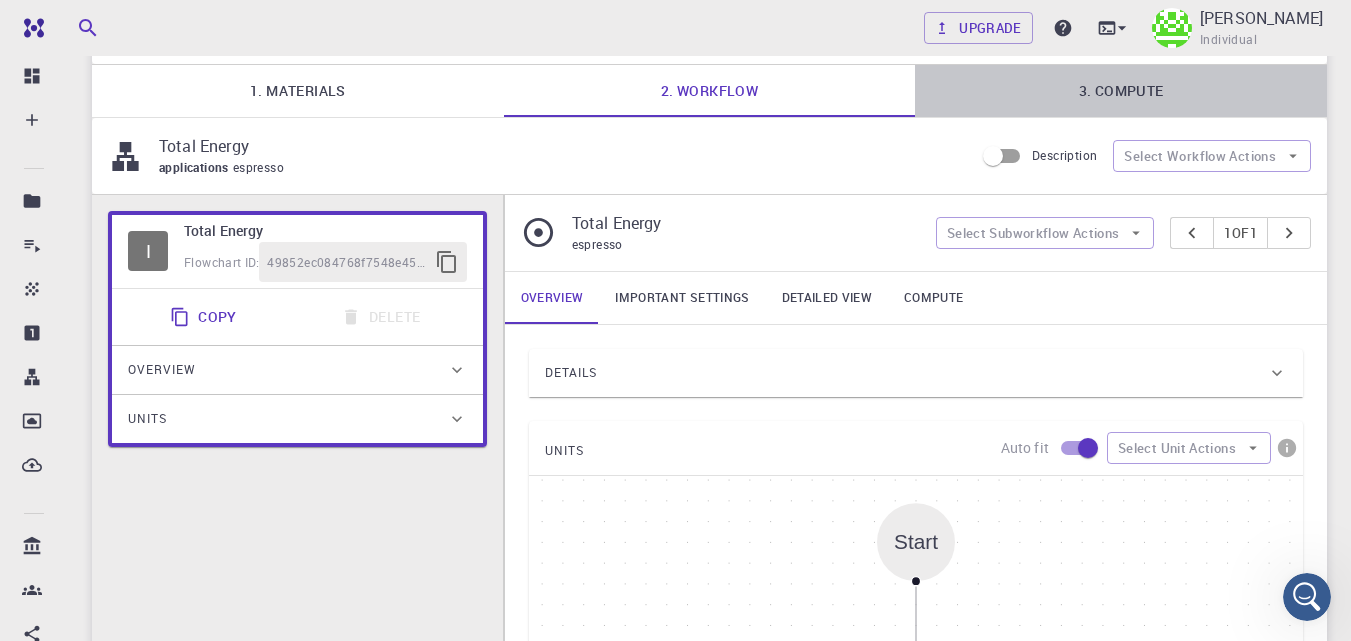 click on "3. Compute" at bounding box center (1121, 91) 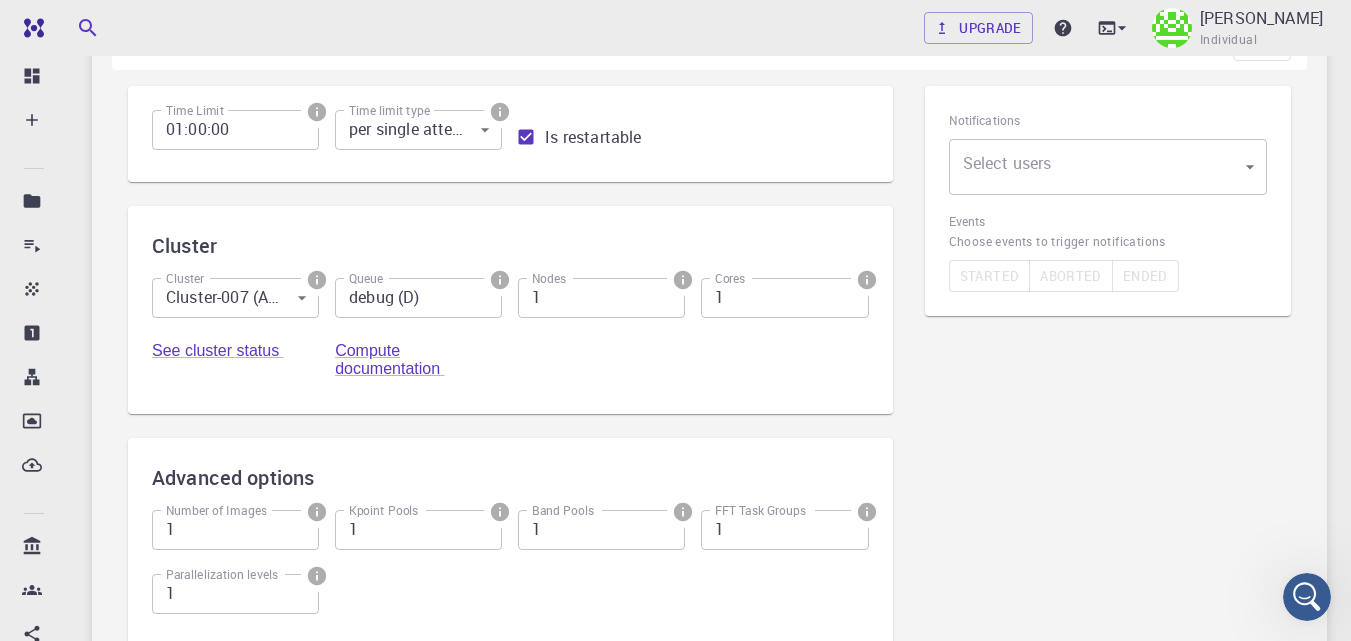 scroll, scrollTop: 236, scrollLeft: 0, axis: vertical 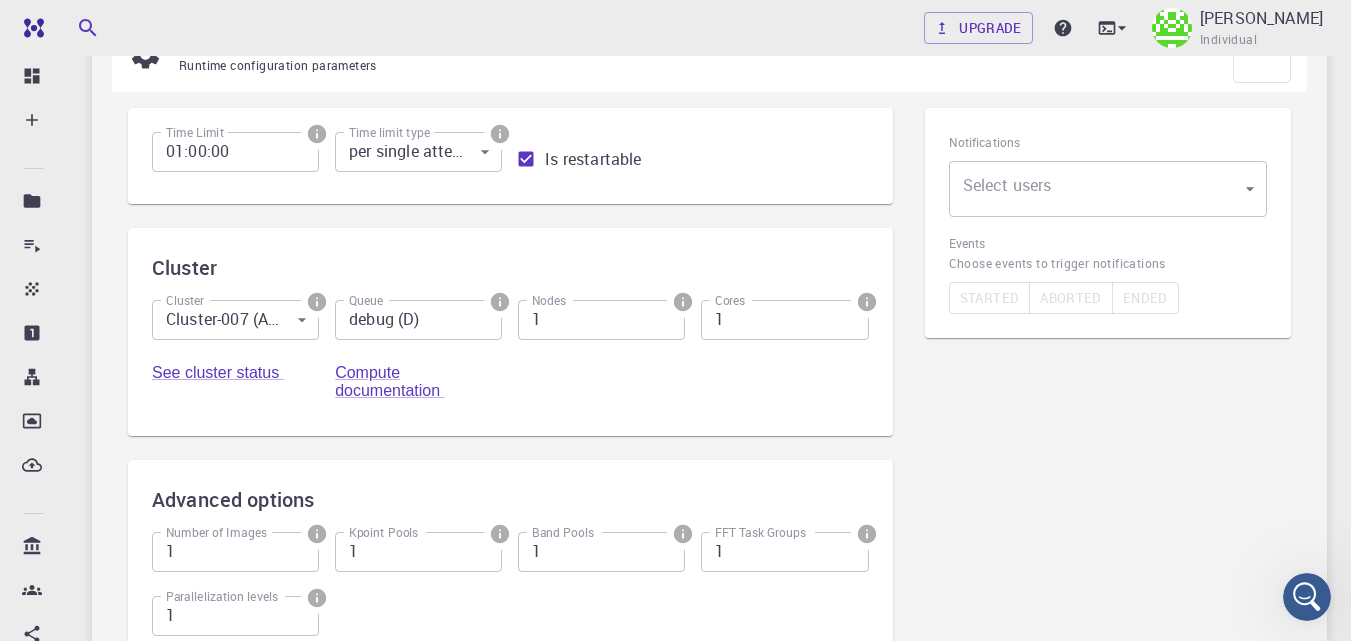 click on "Free Dashboard Create New Job New Material Create Material Upload File Import from Bank Import from 3rd Party New Workflow New Project Projects Jobs Materials Properties Workflows Dropbox External Uploads Bank Materials Workflows Accounts Shared with me Shared publicly Shared externally Documentation Contact Support Compute load: Low Upgrade [PERSON_NAME] Individual Home [PERSON_NAME] Projects - Default New Job New Job [DATE] 19:19 PM project Default Description Select Job Actions Save & Exit 1. Materials 2. Workflow 3. Compute Compute Runtime configuration parameters Time Limit 01:00:00 Time Limit   Time limit type per single attempt 0 Time limit type     Is restartable Cluster Cluster Cluster-007 (Azure) 0 Cluster   Queue debug (D) Queue   Nodes 1 Nodes   Cores 1 Cores   See cluster status   Compute documentation   Advanced options Number of Images 1 Number of Images   Kpoint Pools 1 Kpoint Pools   Band Pools 1 Band Pools   FFT Task Groups 1   1   ​ ©" at bounding box center (675, 319) 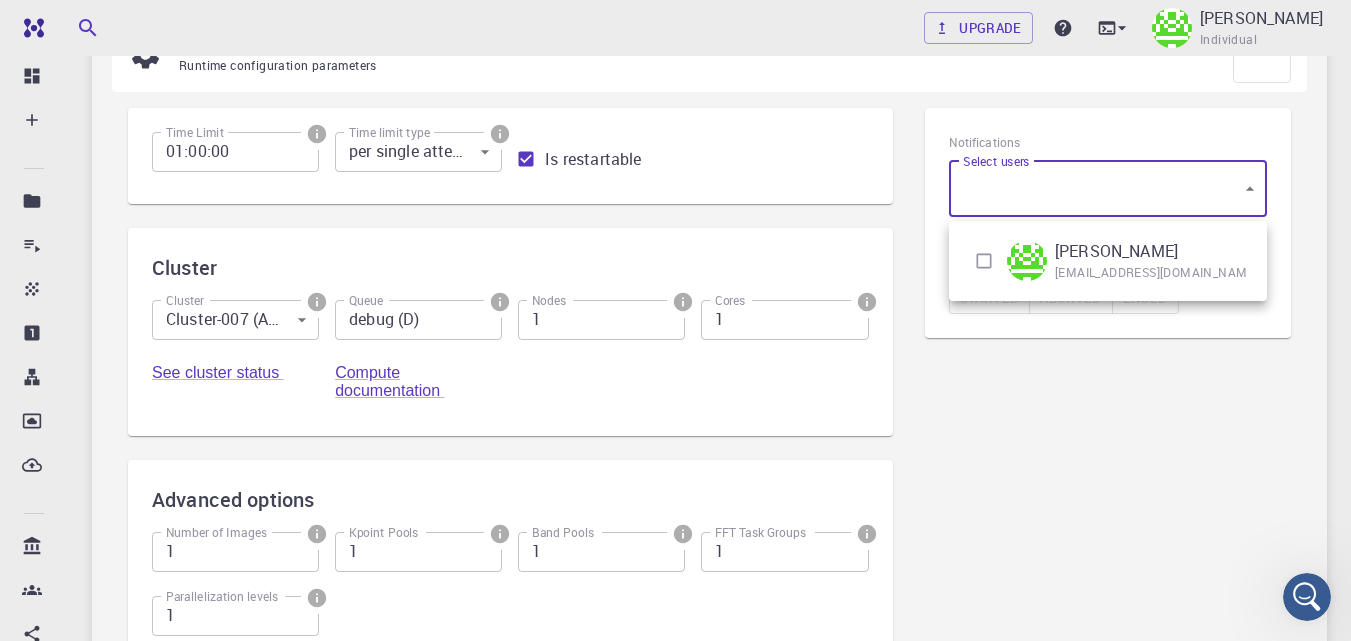 click at bounding box center [984, 261] 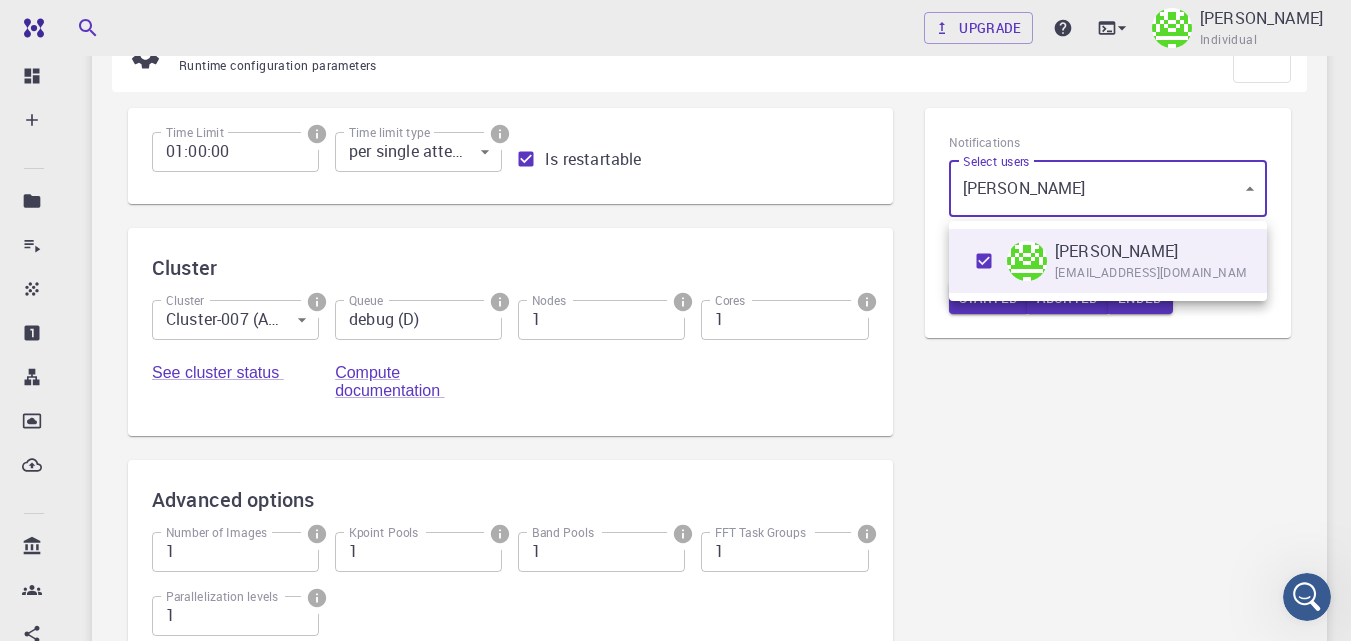 click at bounding box center [675, 320] 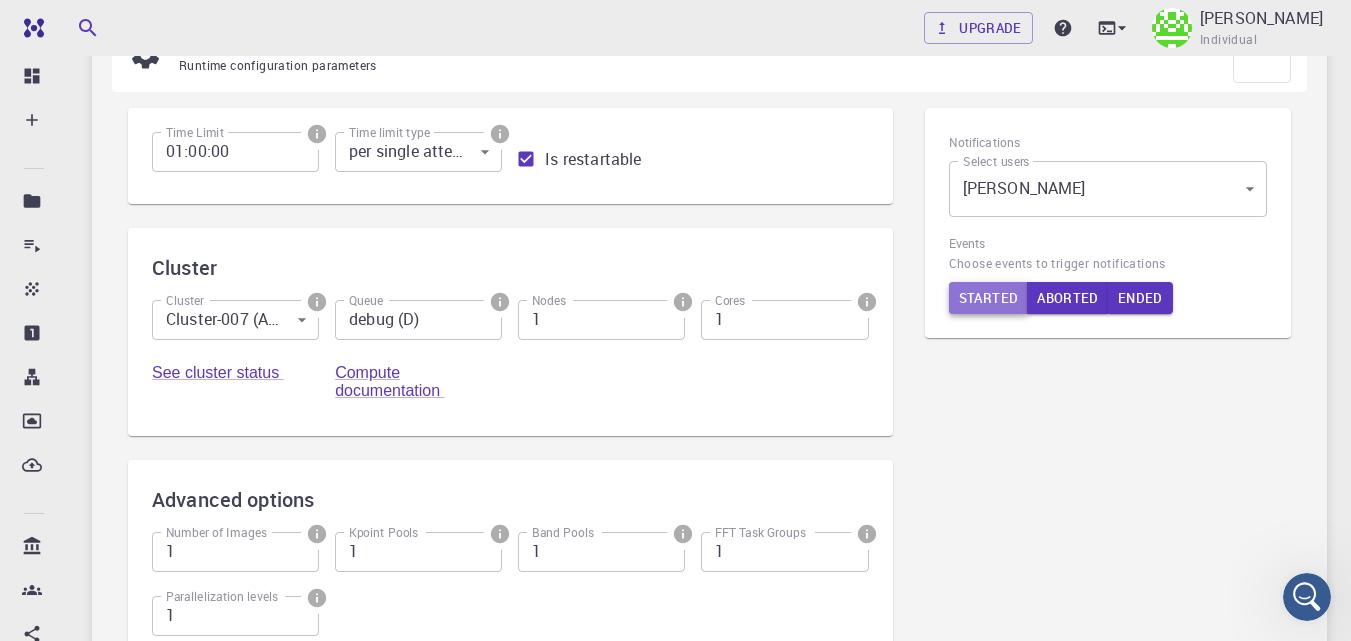 click on "Started" at bounding box center (989, 298) 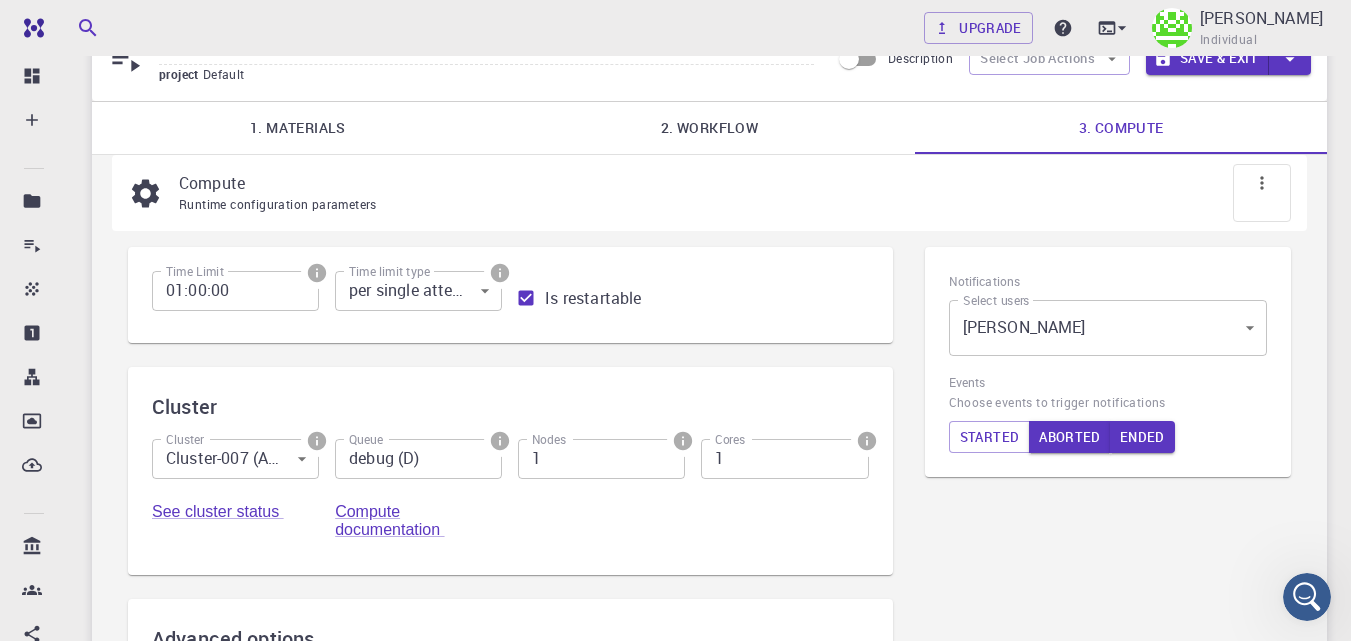 scroll, scrollTop: 101, scrollLeft: 0, axis: vertical 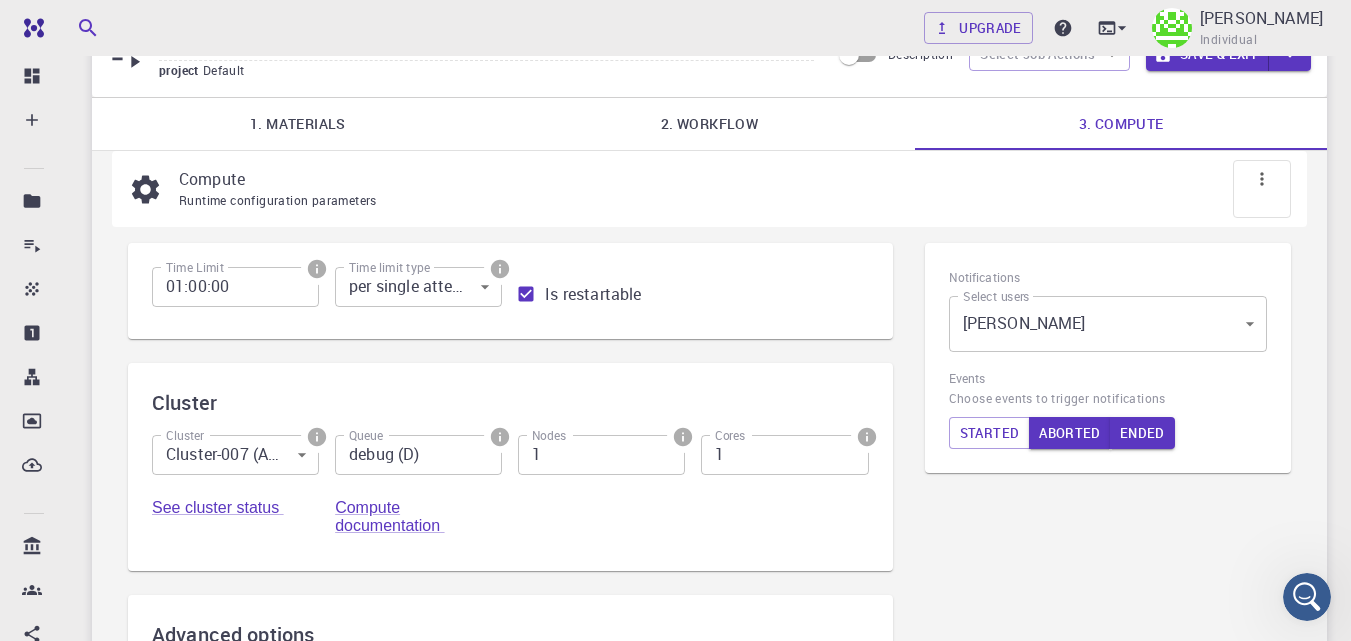 click on "Runtime configuration parameters" at bounding box center [278, 200] 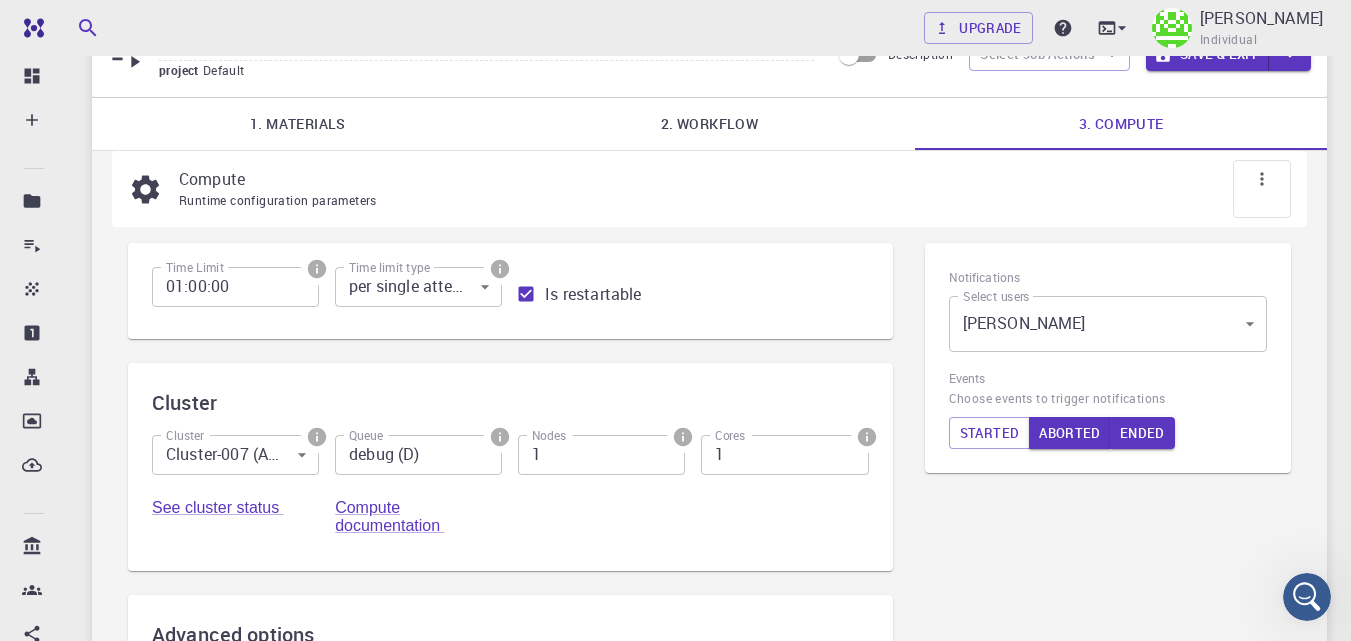 click 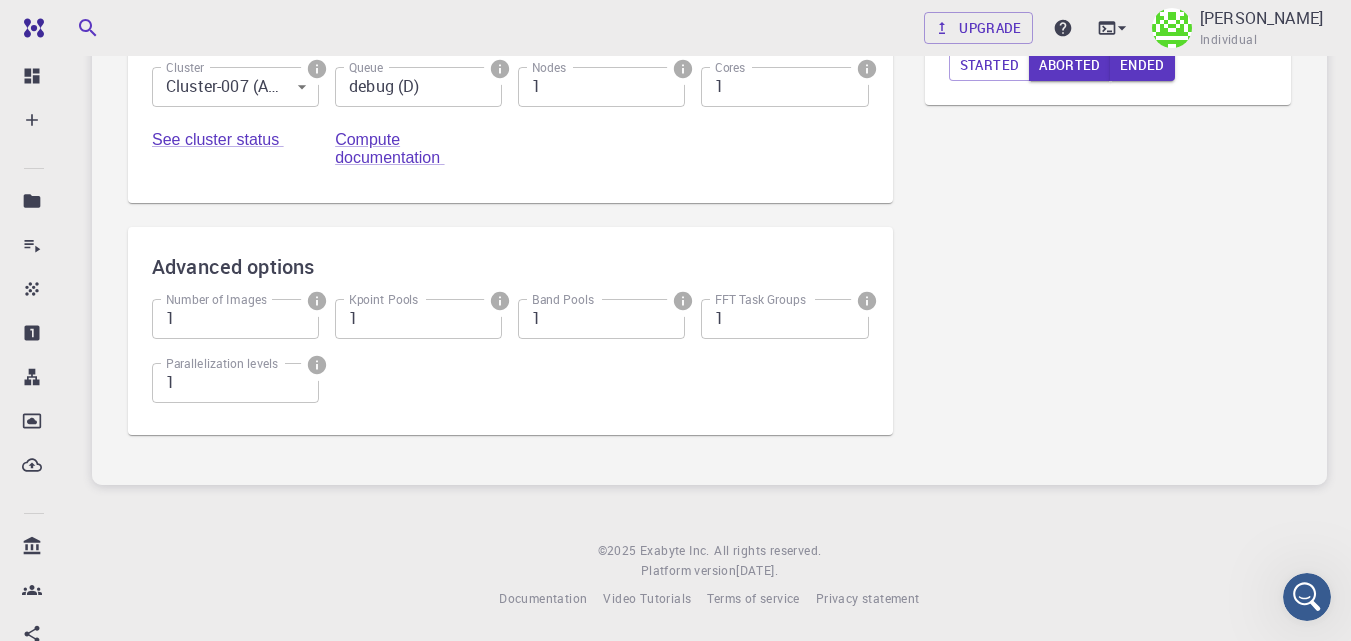 scroll, scrollTop: 0, scrollLeft: 0, axis: both 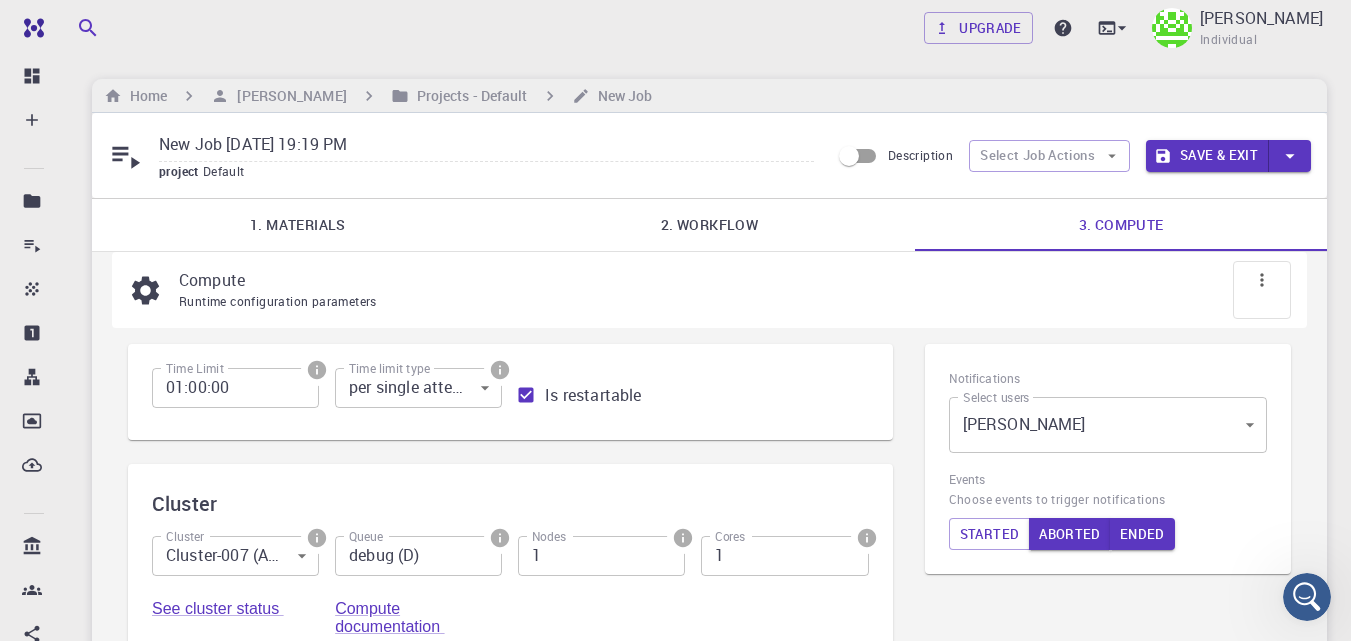 click on "Save & Exit" at bounding box center (1207, 156) 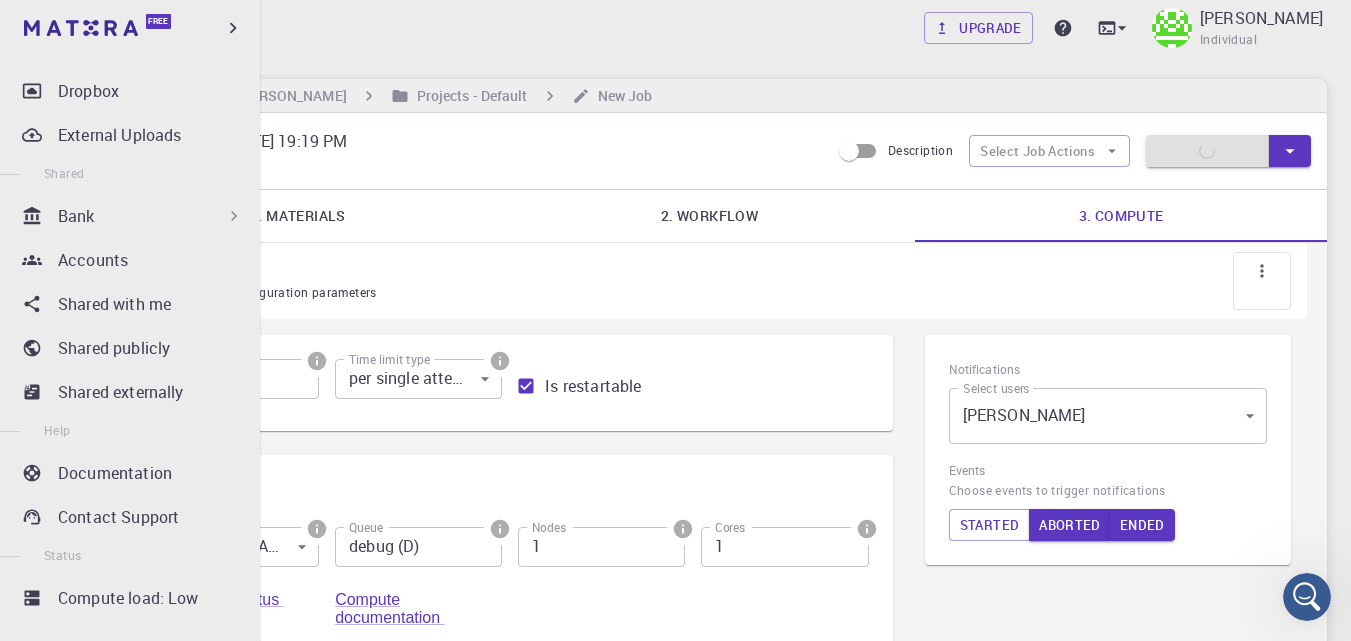 scroll, scrollTop: 355, scrollLeft: 0, axis: vertical 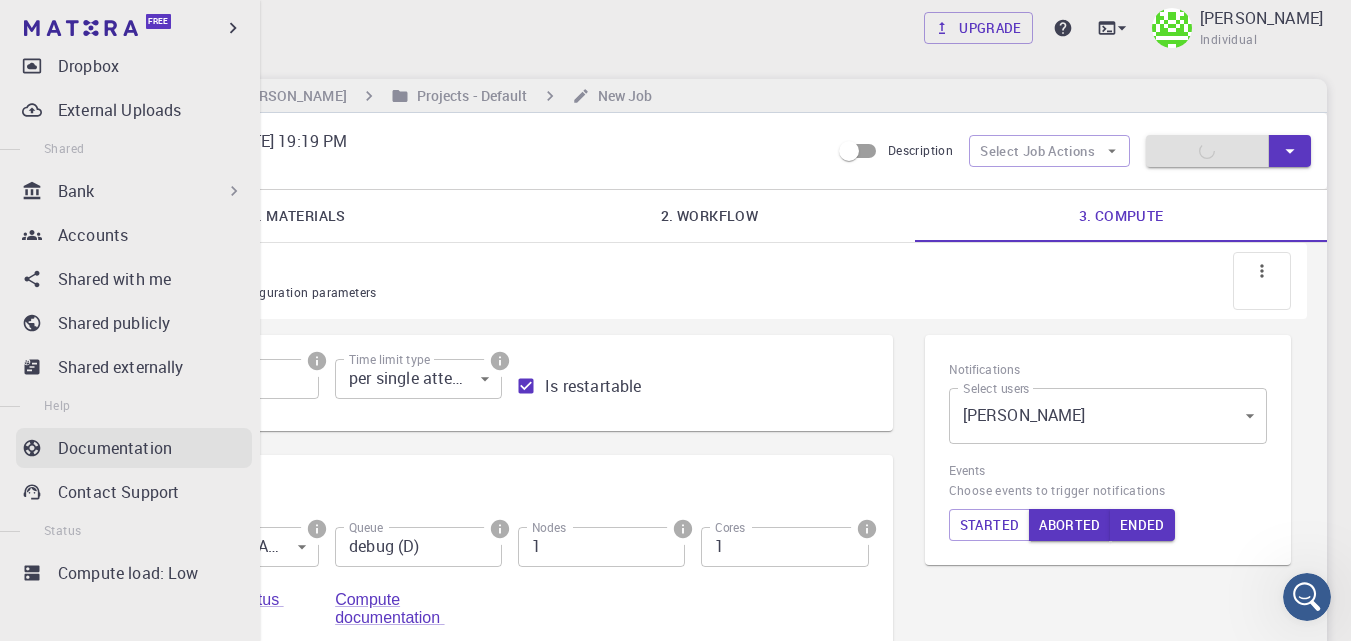 click on "Documentation" at bounding box center [134, 448] 